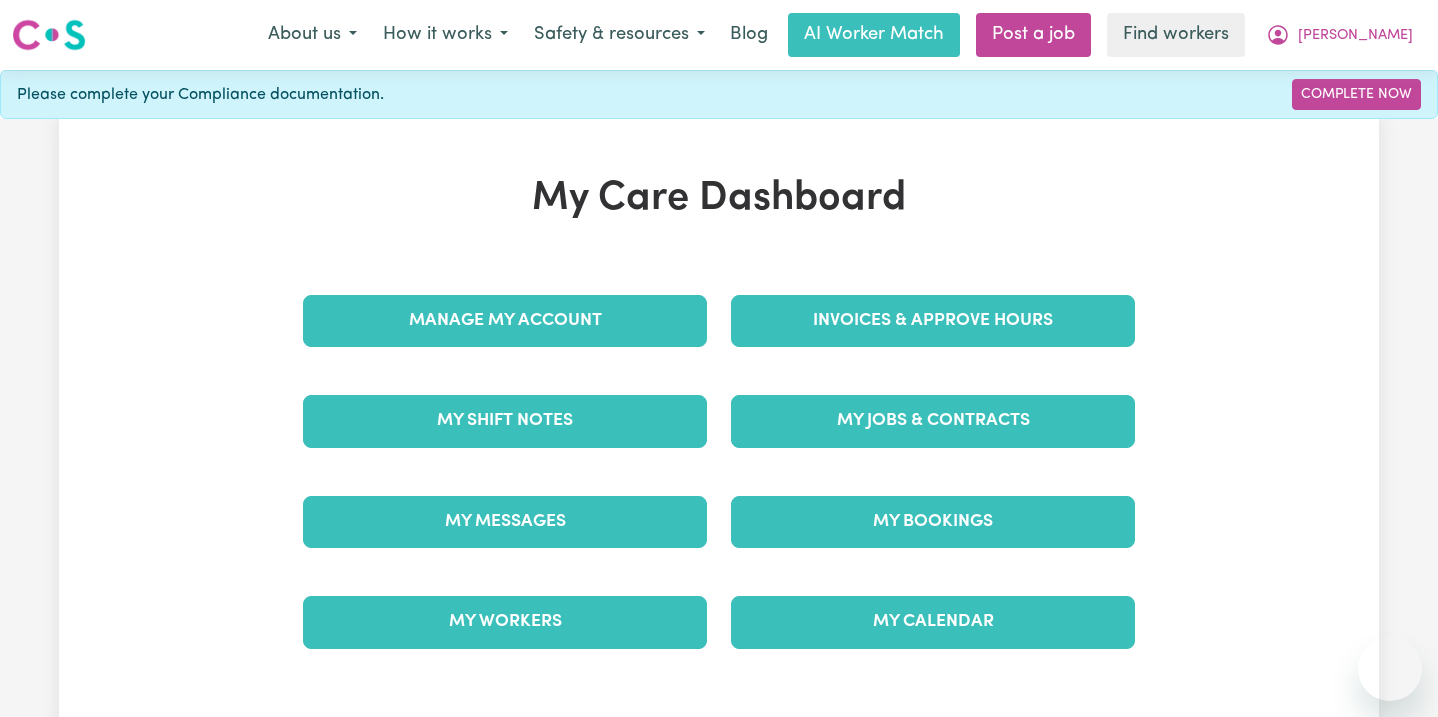 scroll, scrollTop: 0, scrollLeft: 0, axis: both 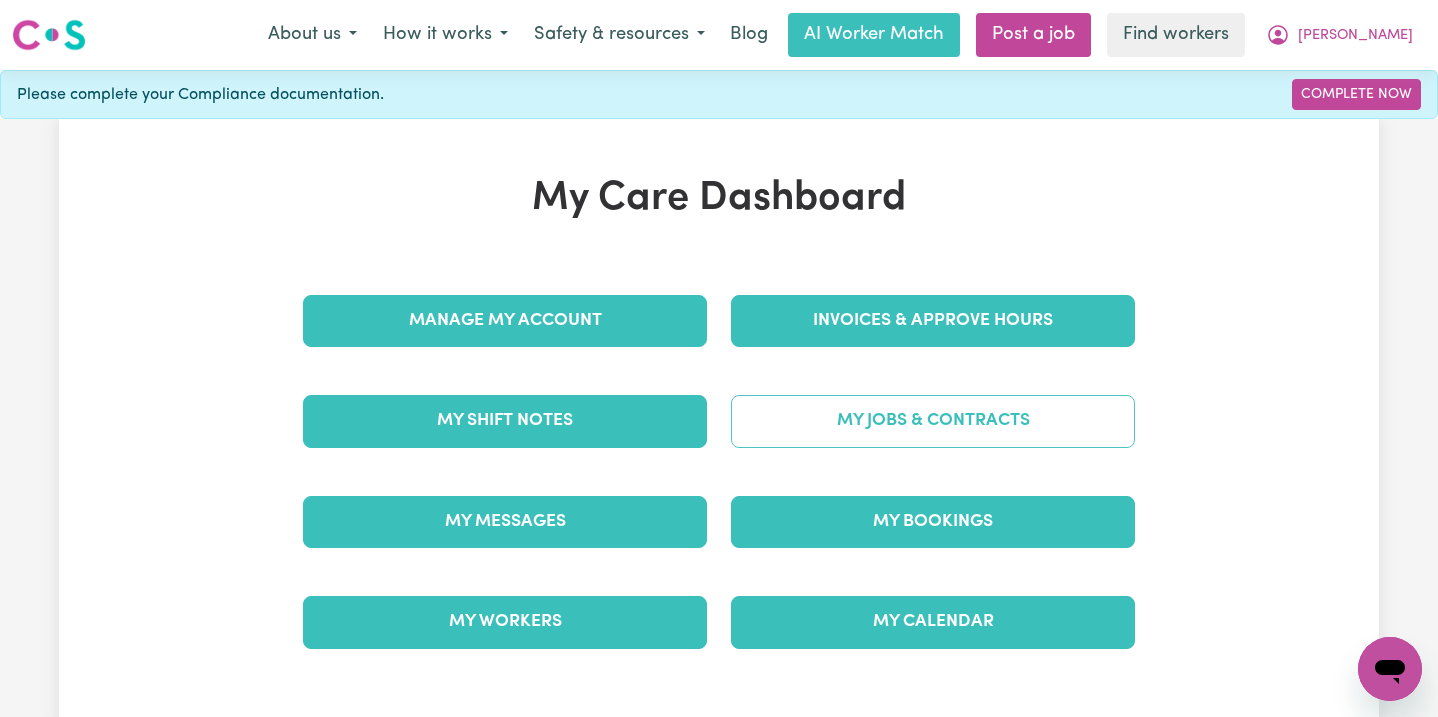 click on "My Jobs & Contracts" at bounding box center [933, 421] 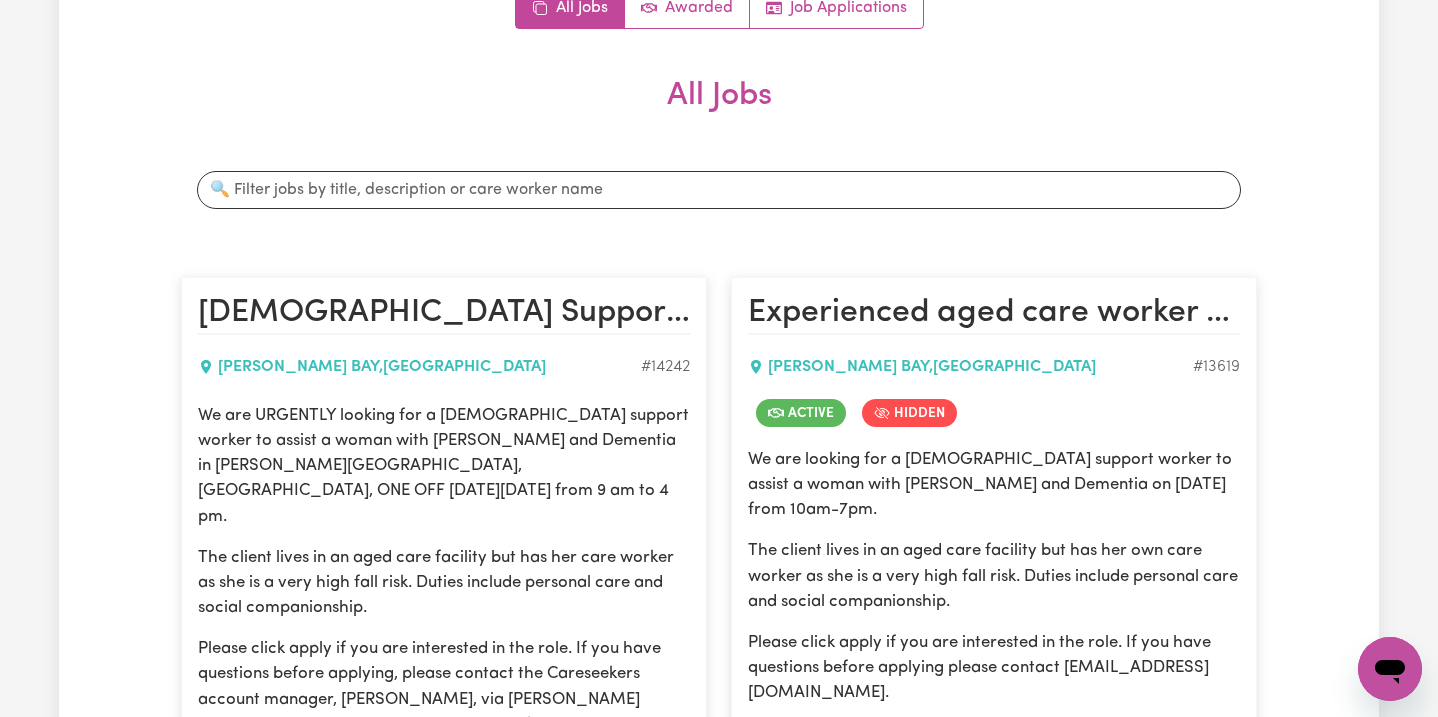scroll, scrollTop: 435, scrollLeft: 0, axis: vertical 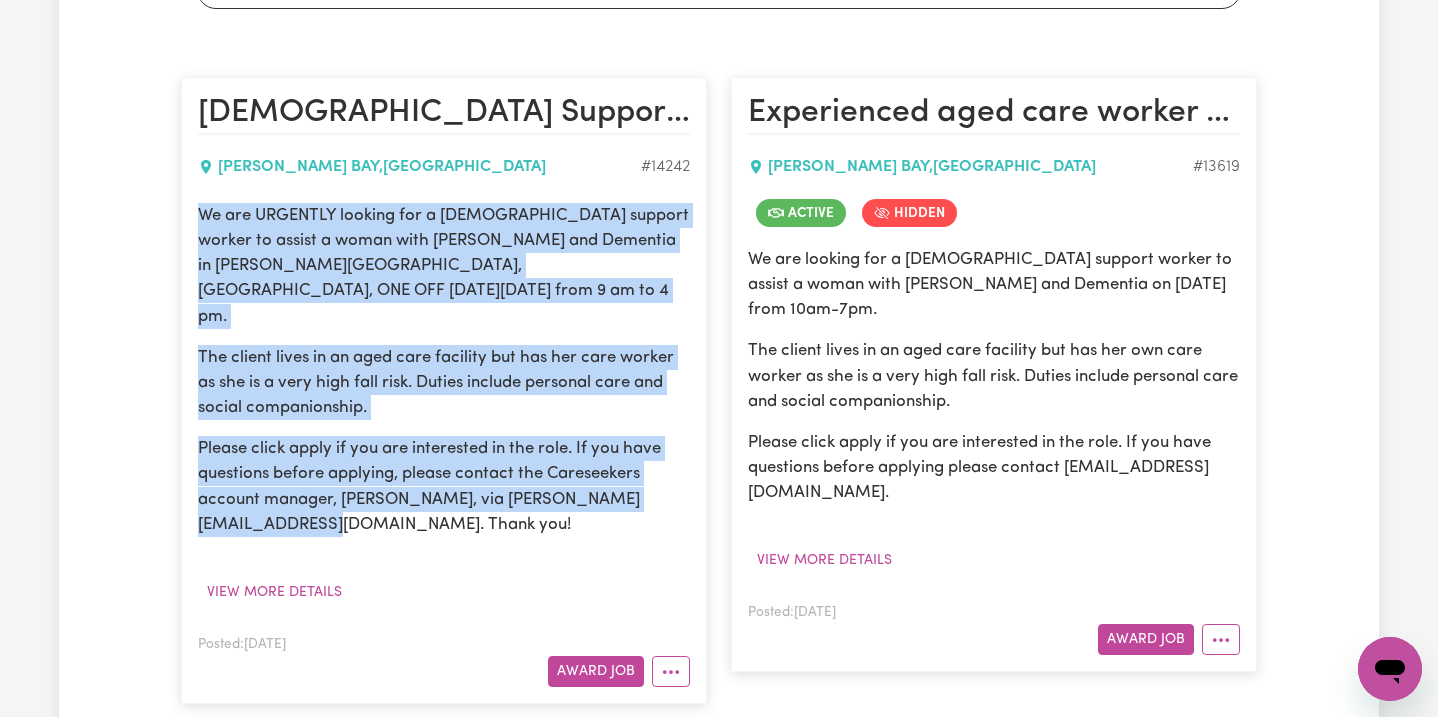 drag, startPoint x: 311, startPoint y: 475, endPoint x: 191, endPoint y: 195, distance: 304.63092 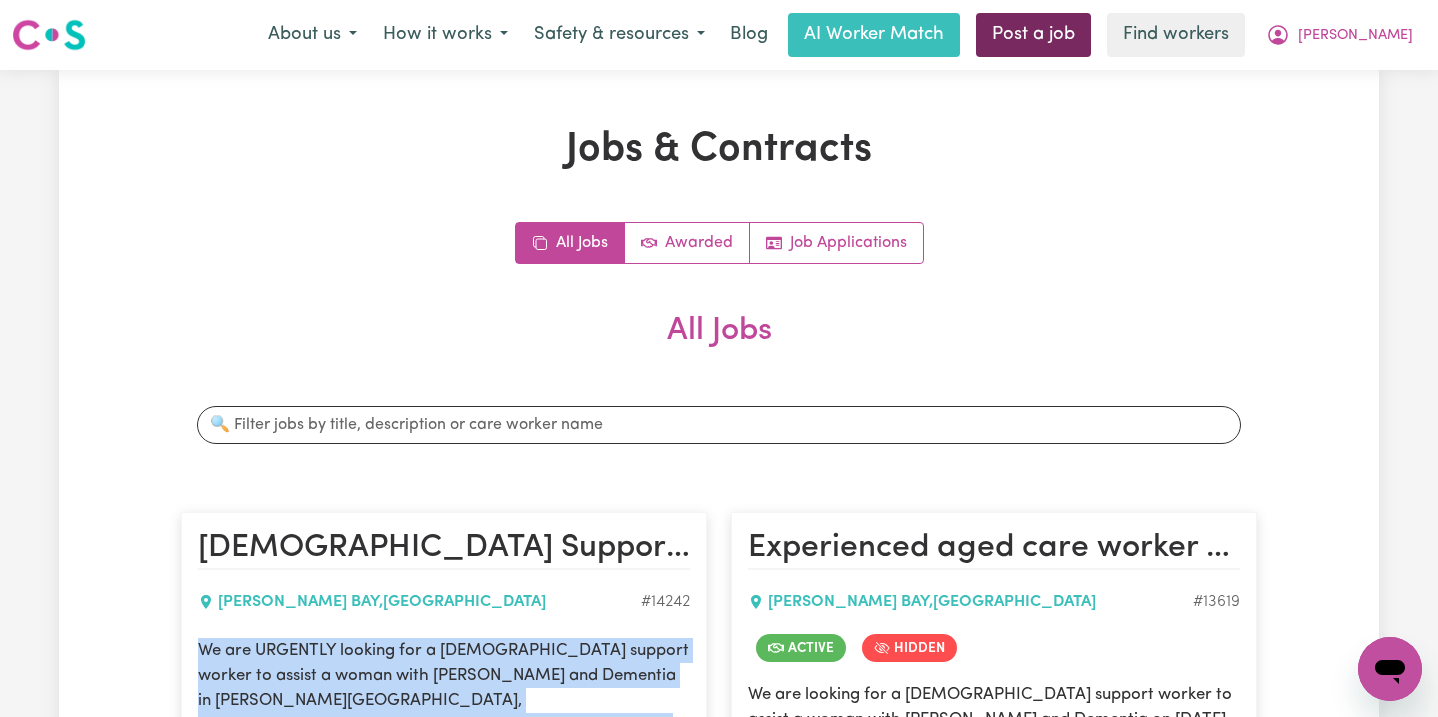 click on "Post a job" at bounding box center [1033, 35] 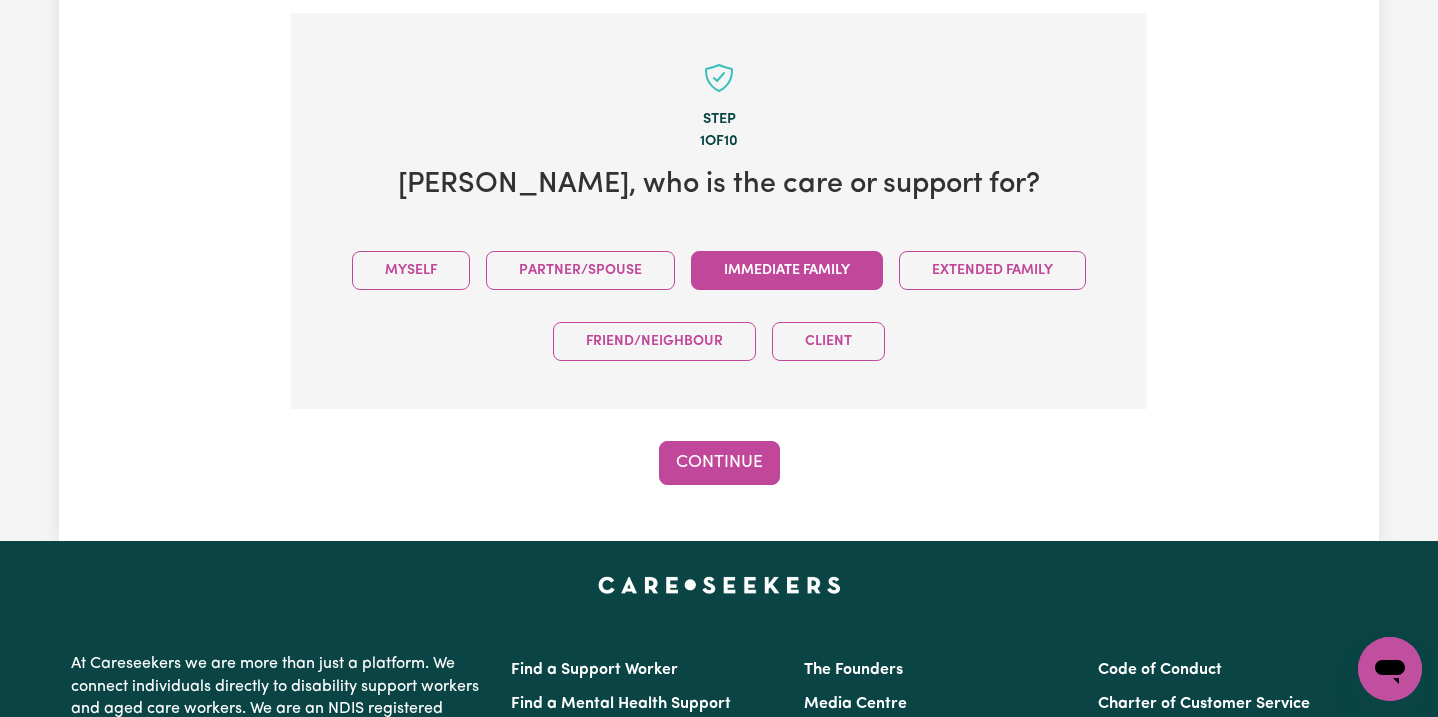 scroll, scrollTop: 438, scrollLeft: 0, axis: vertical 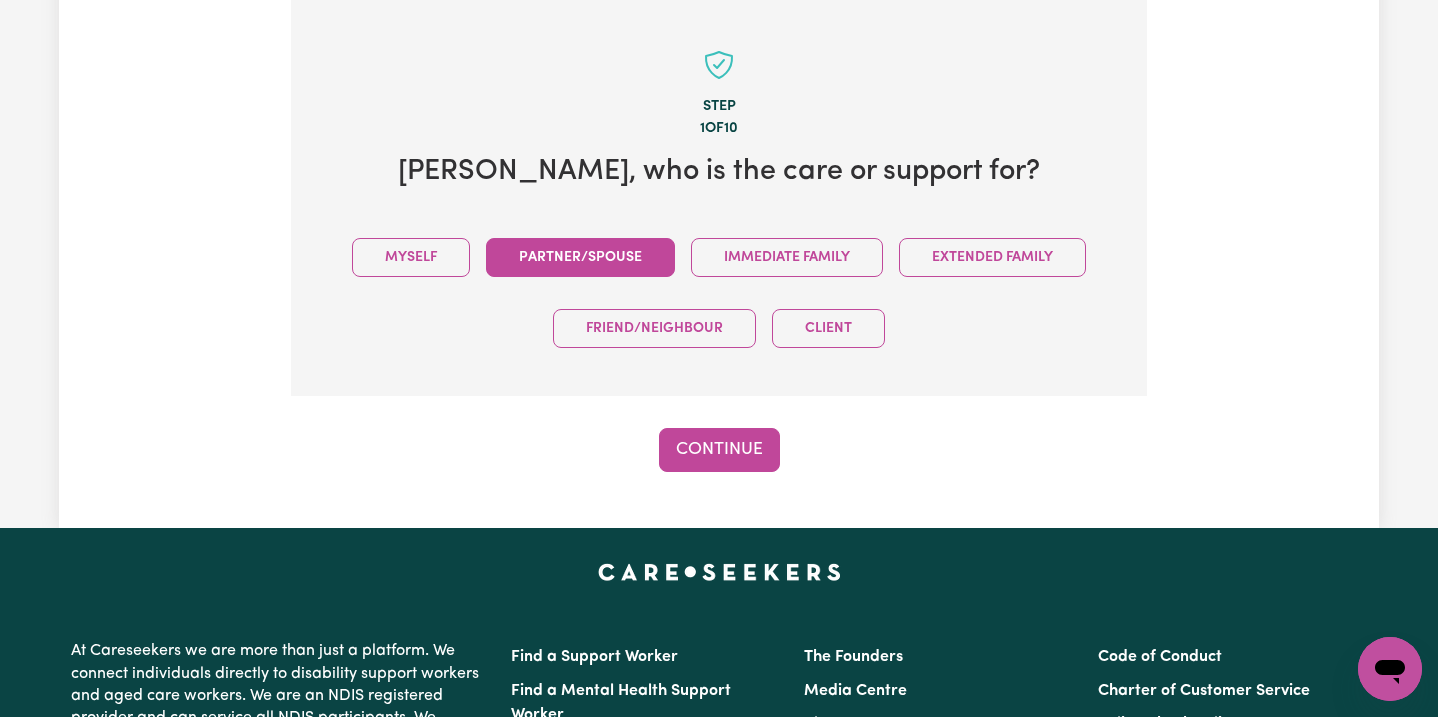 click on "Partner/Spouse" at bounding box center (580, 257) 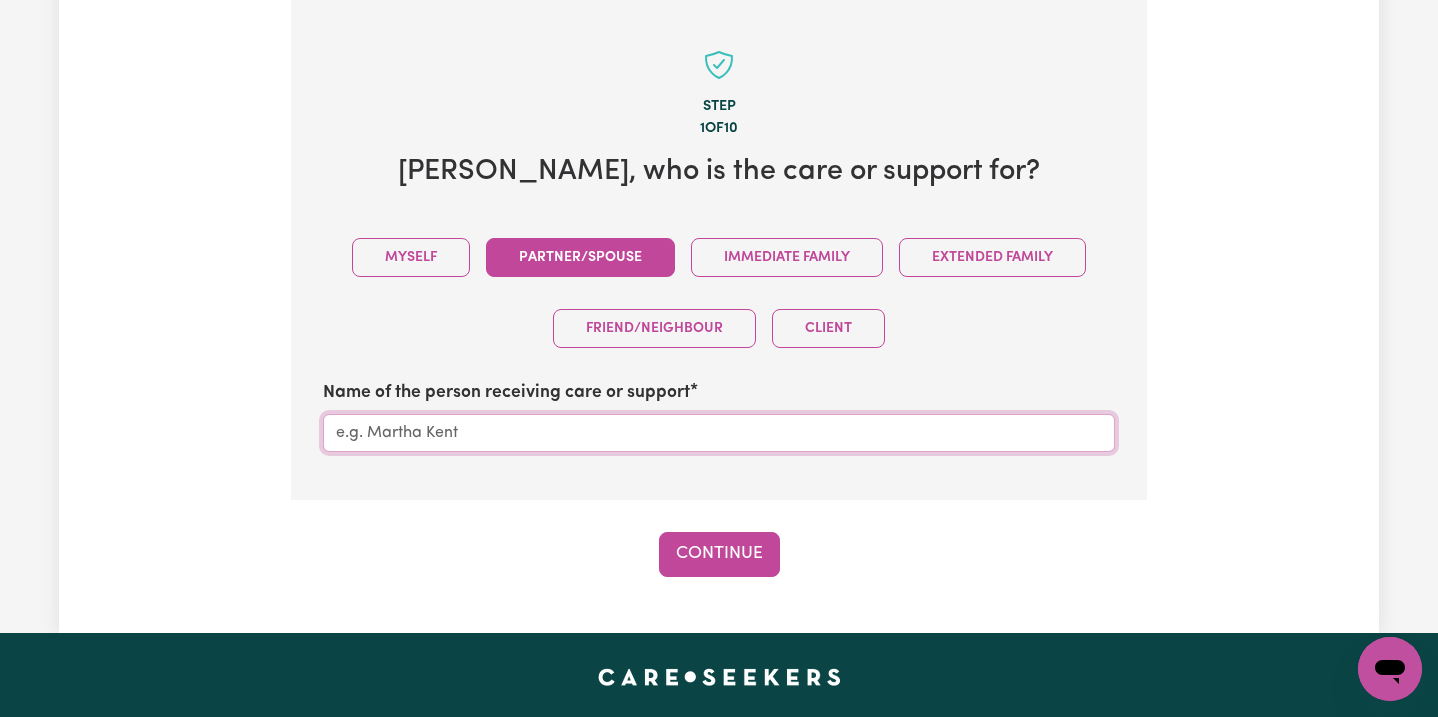 click on "Name of the person receiving care or support" at bounding box center [719, 433] 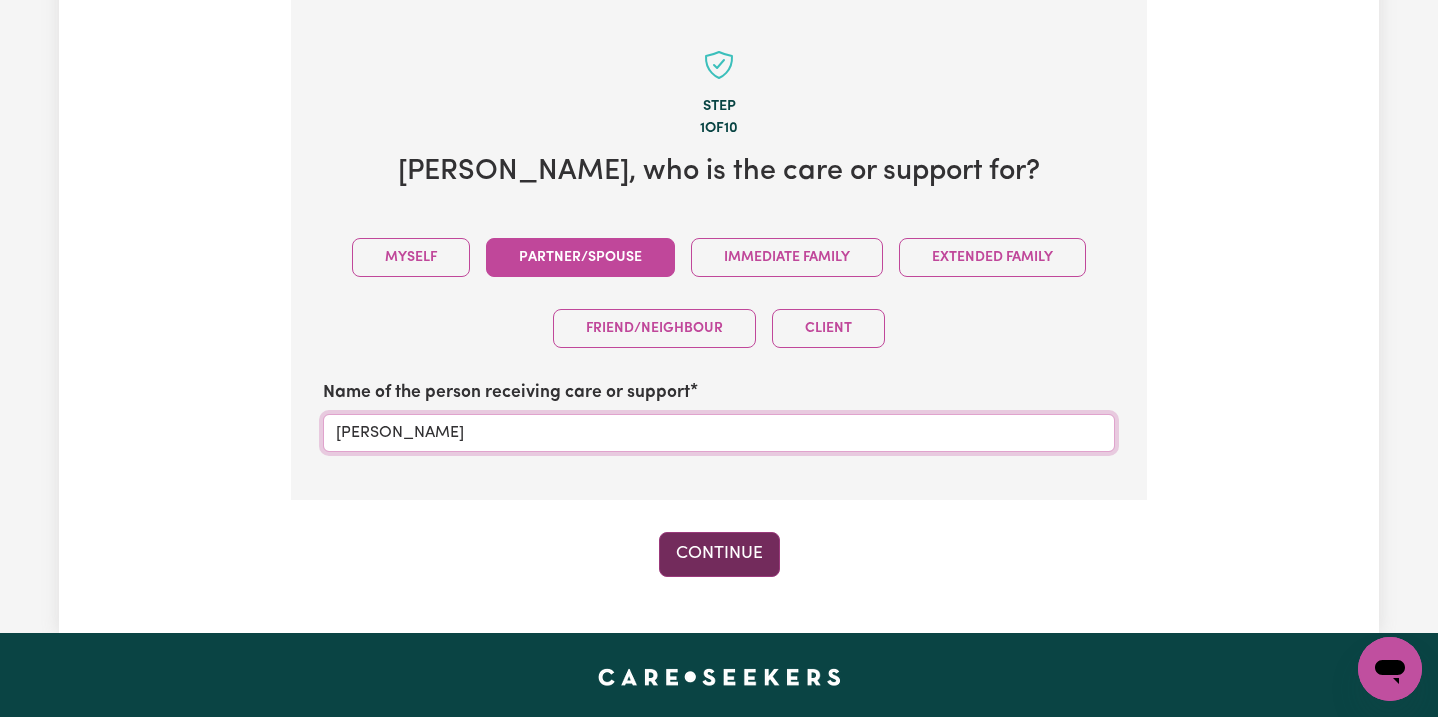 type on "[PERSON_NAME]" 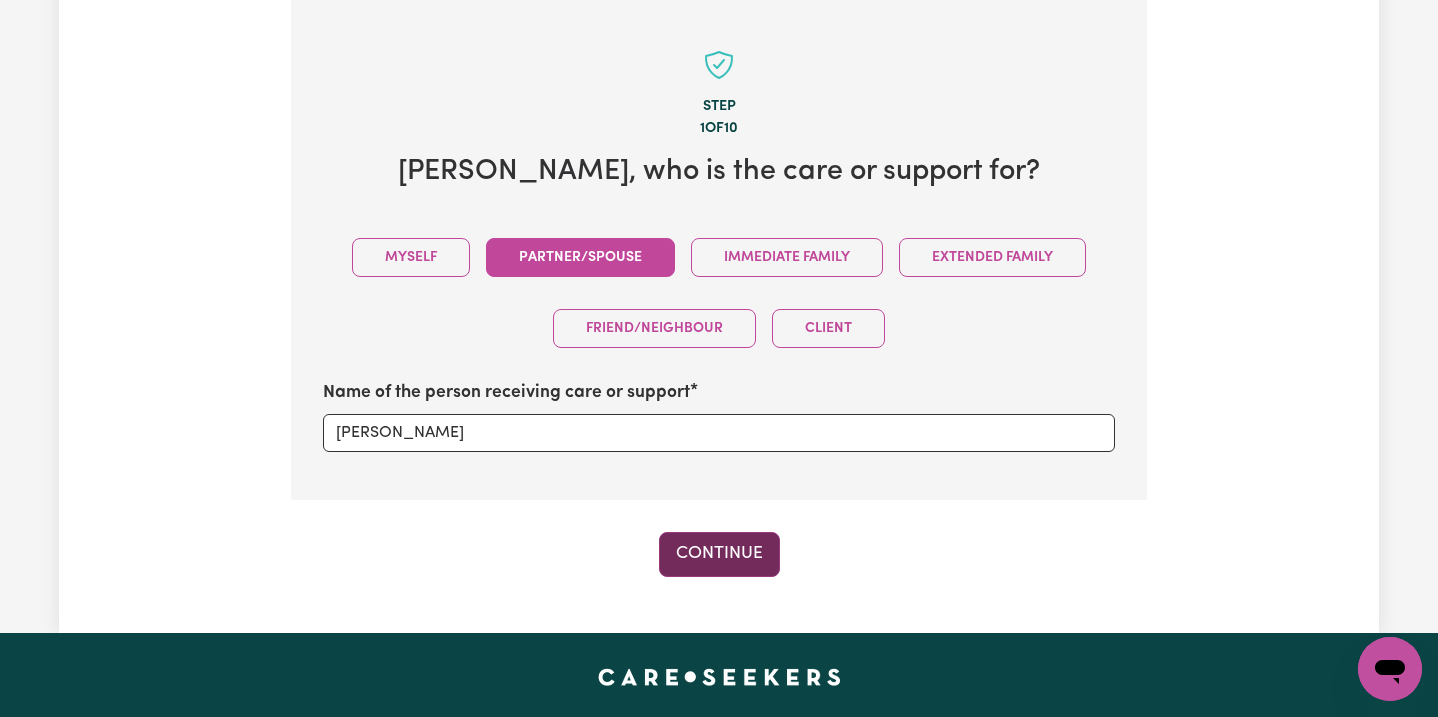 click on "Continue" at bounding box center [719, 554] 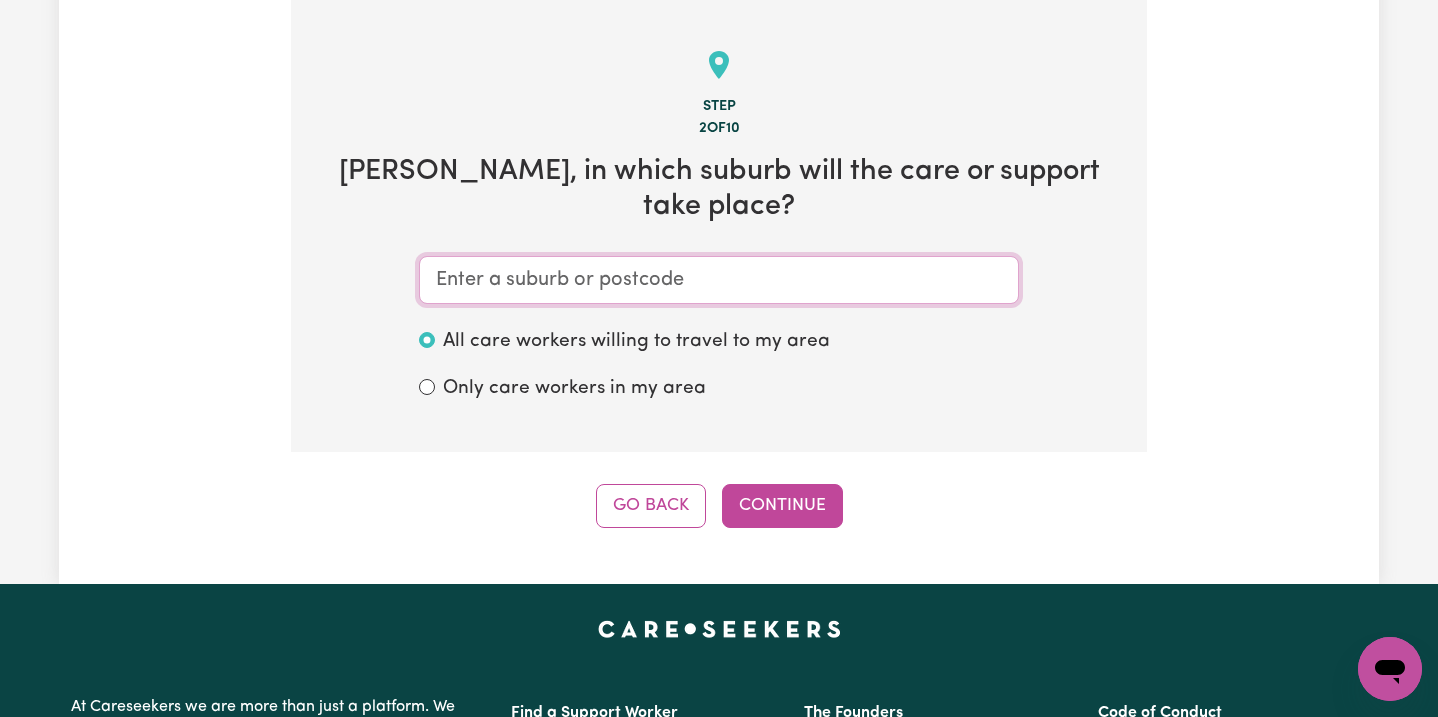 click at bounding box center [719, 280] 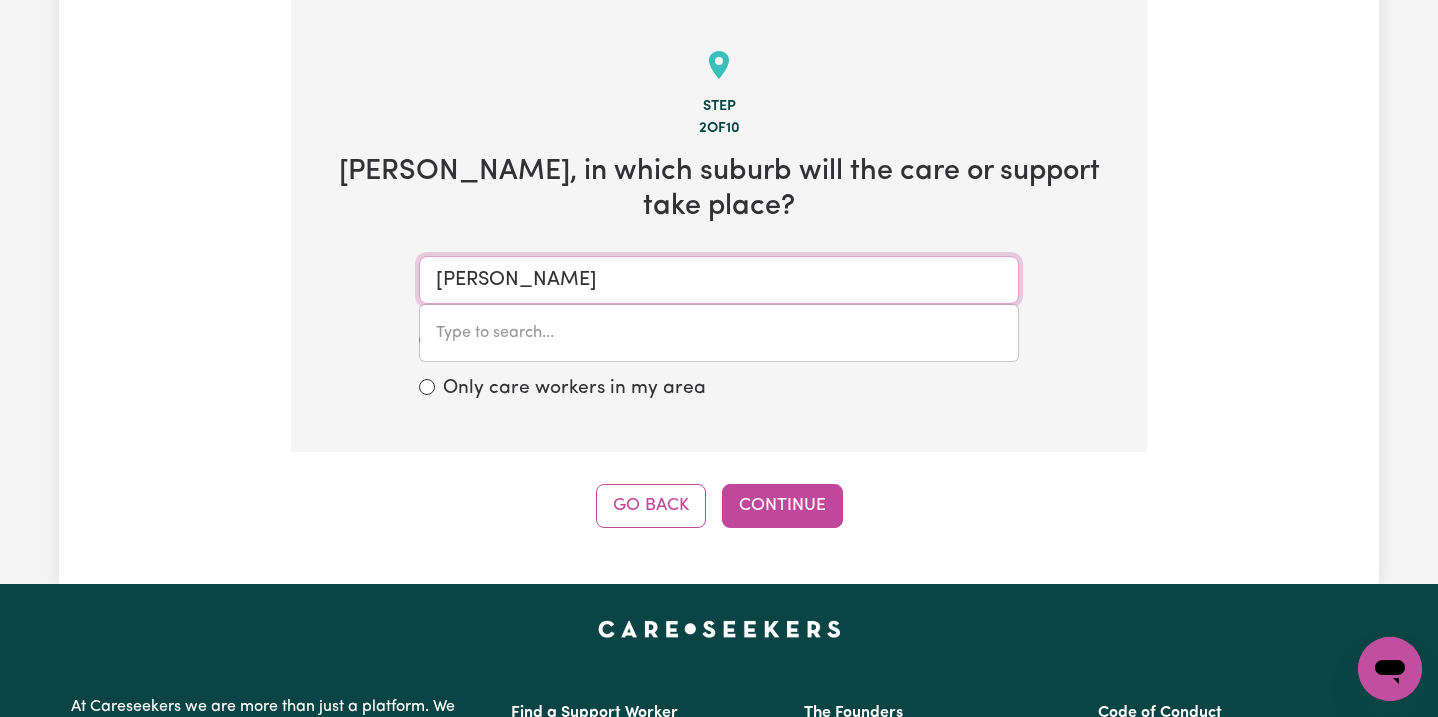 type on "[PERSON_NAME] bay" 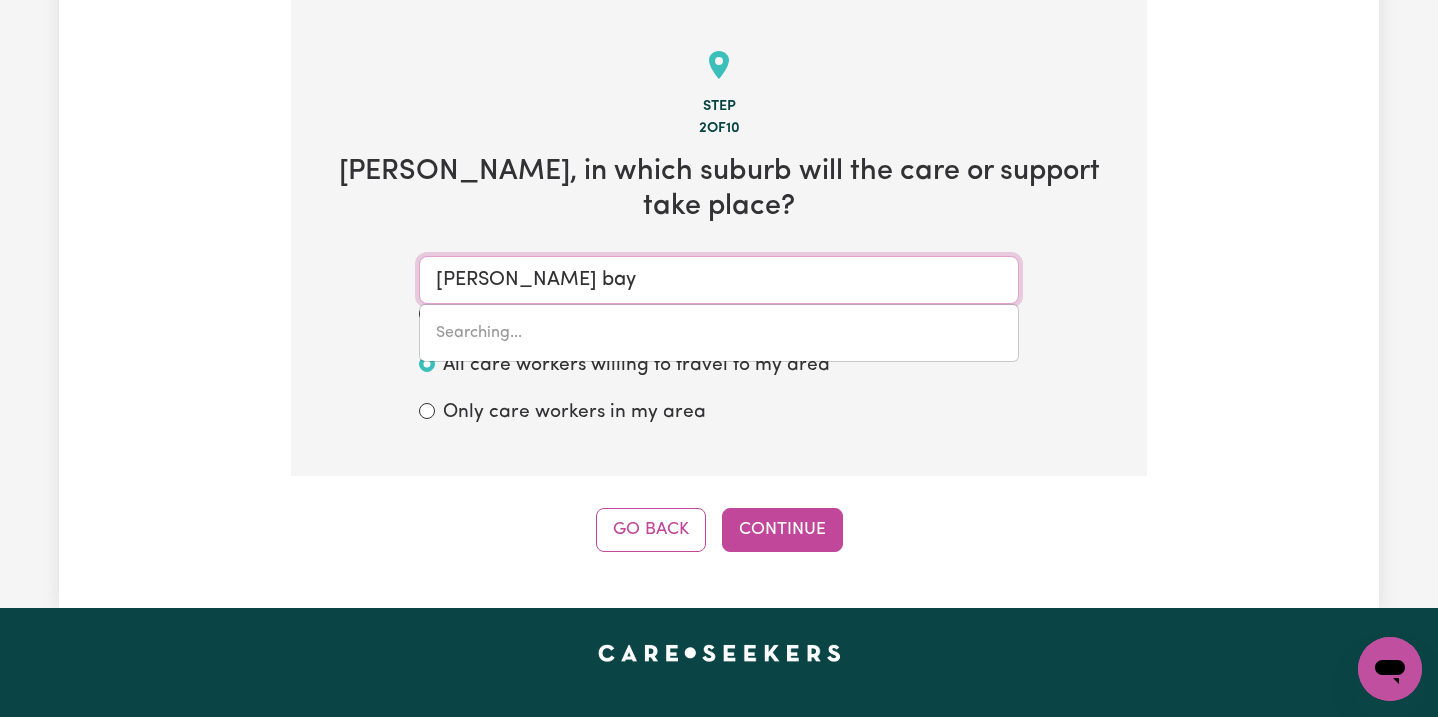 type on "[PERSON_NAME][GEOGRAPHIC_DATA], [GEOGRAPHIC_DATA], 2011" 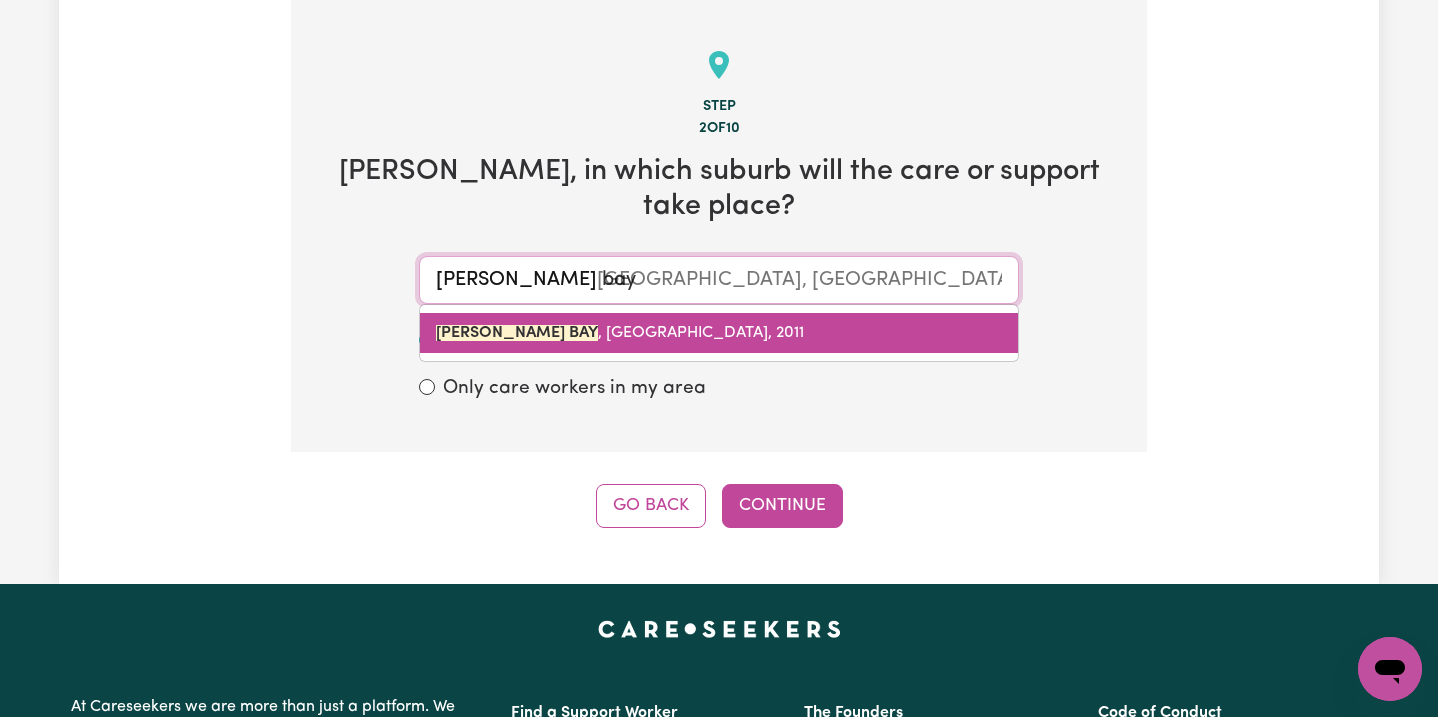 click on "[PERSON_NAME][GEOGRAPHIC_DATA] , [GEOGRAPHIC_DATA], 2011" at bounding box center [719, 333] 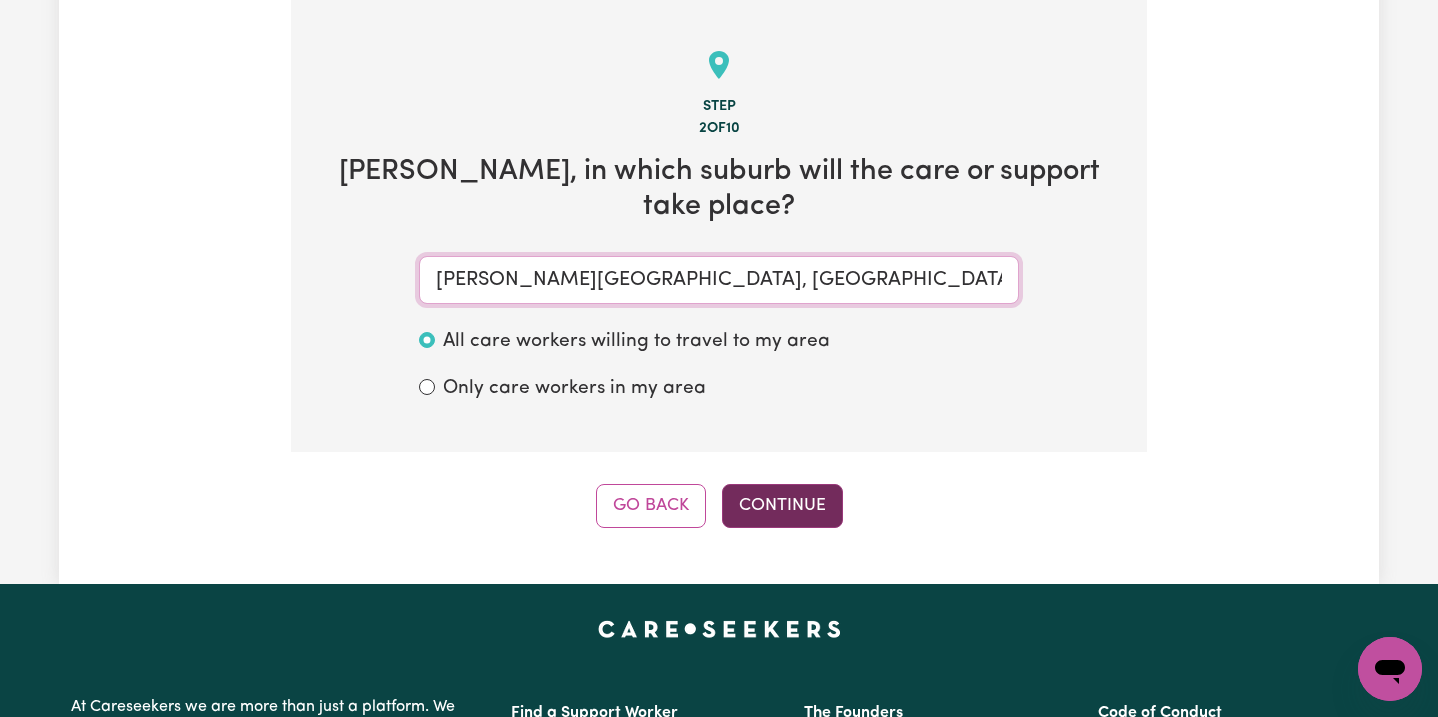 type on "[PERSON_NAME][GEOGRAPHIC_DATA], [GEOGRAPHIC_DATA], 2011" 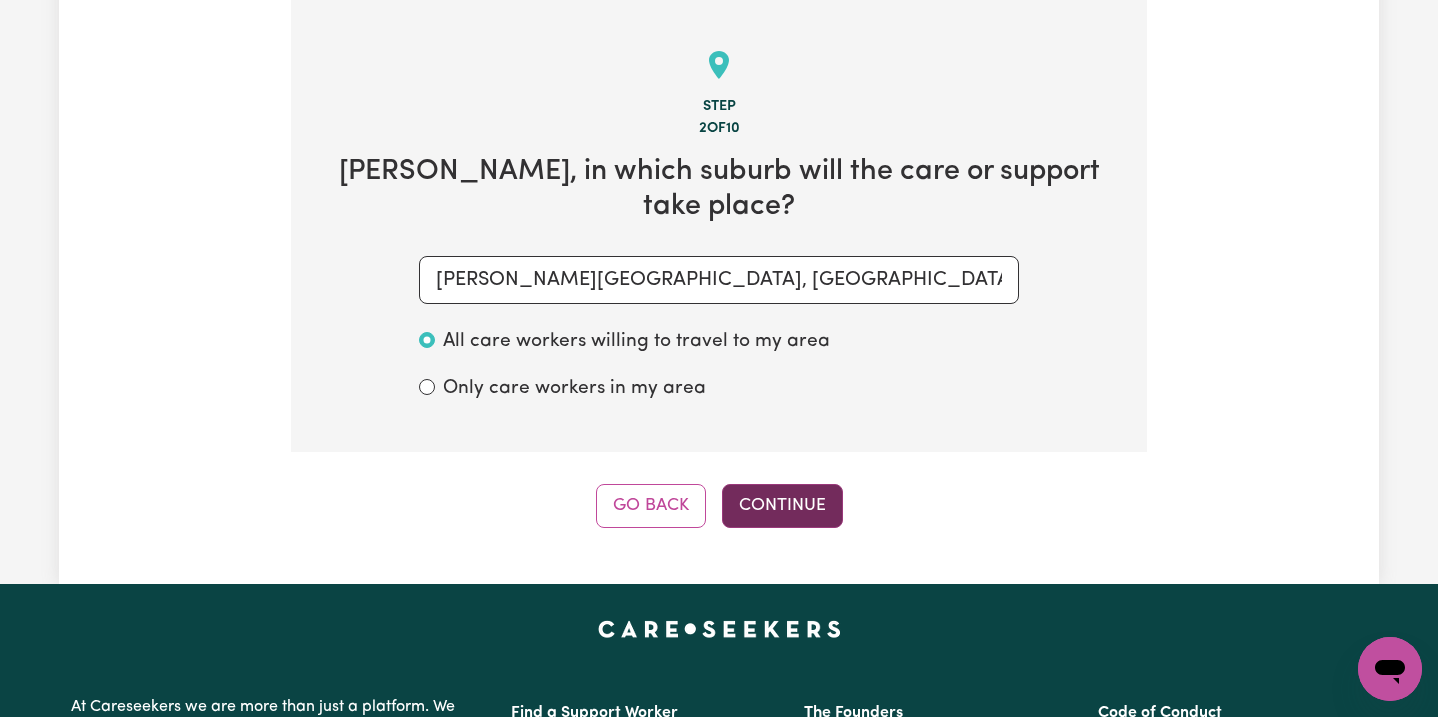 click on "Continue" at bounding box center [782, 506] 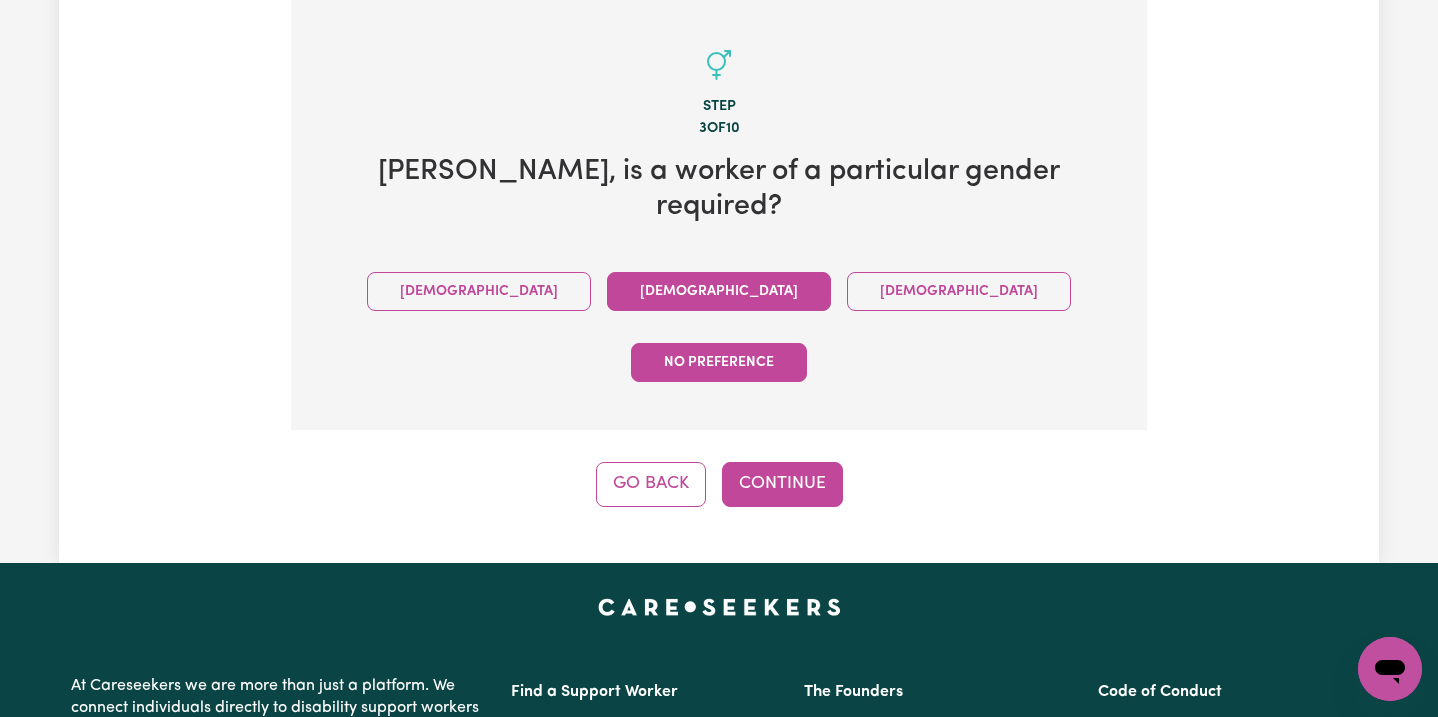 click on "[DEMOGRAPHIC_DATA]" at bounding box center [719, 291] 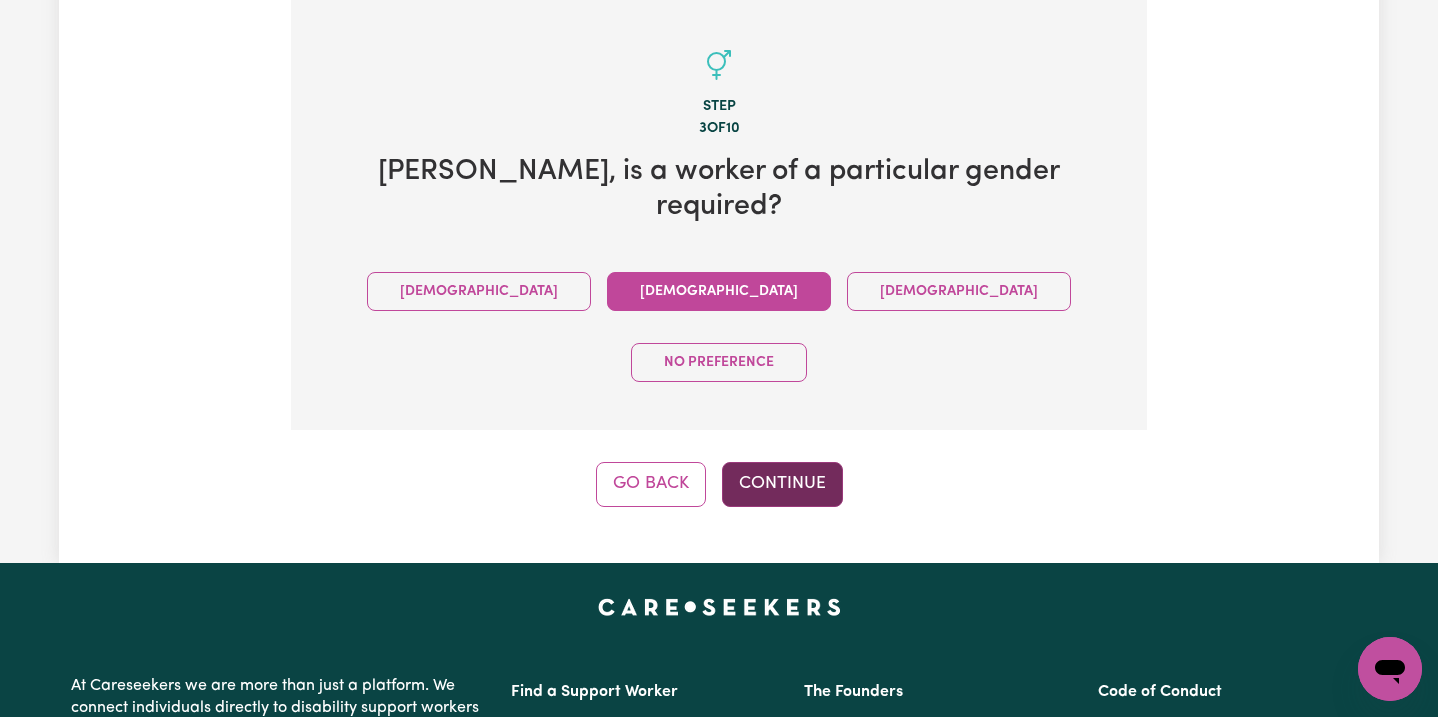 click on "Continue" at bounding box center [782, 484] 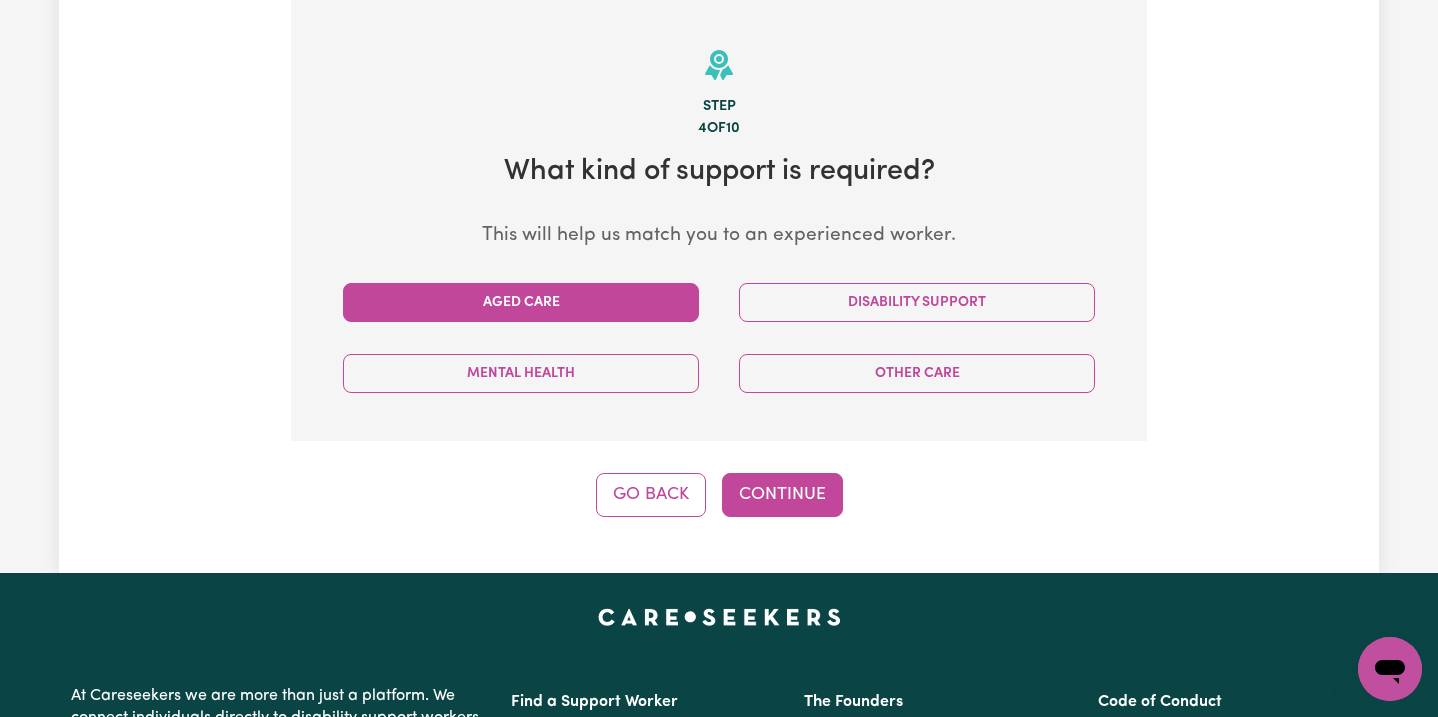 click on "Aged Care" at bounding box center (521, 302) 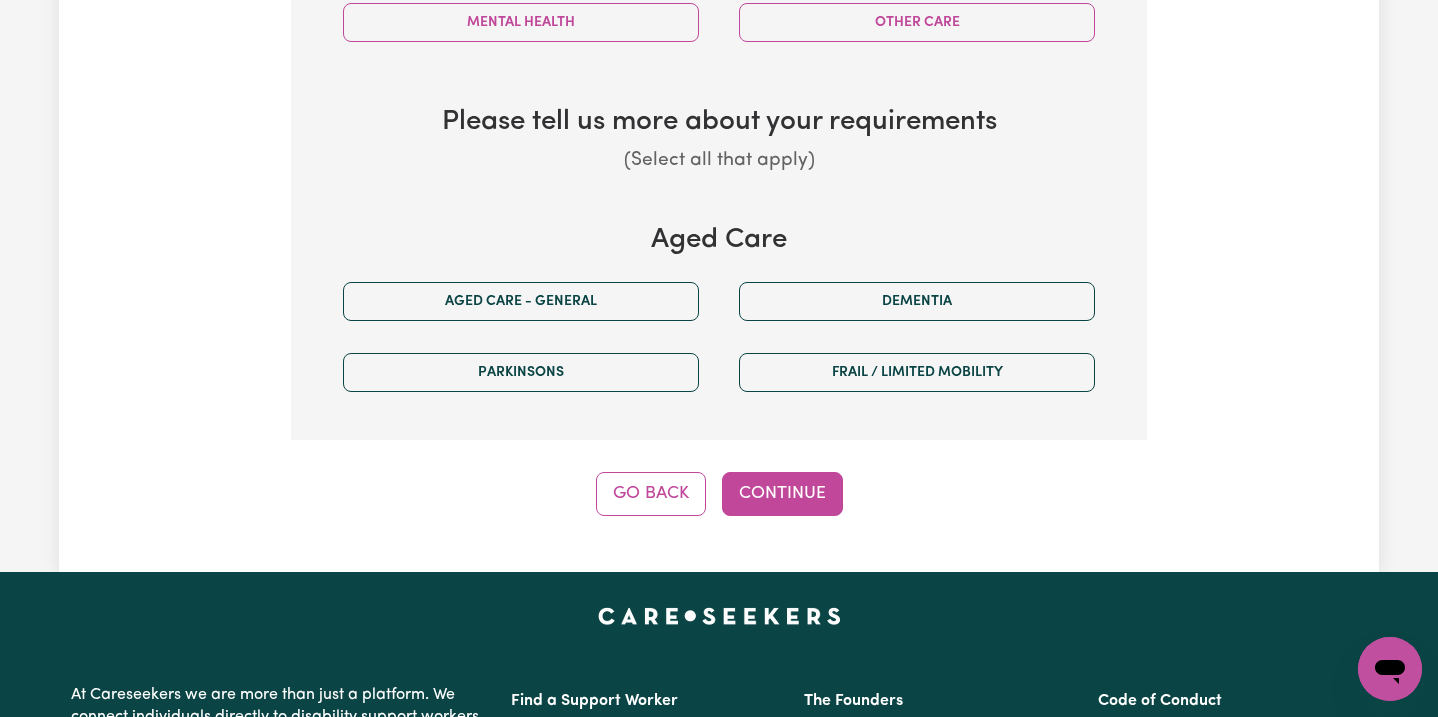 scroll, scrollTop: 835, scrollLeft: 0, axis: vertical 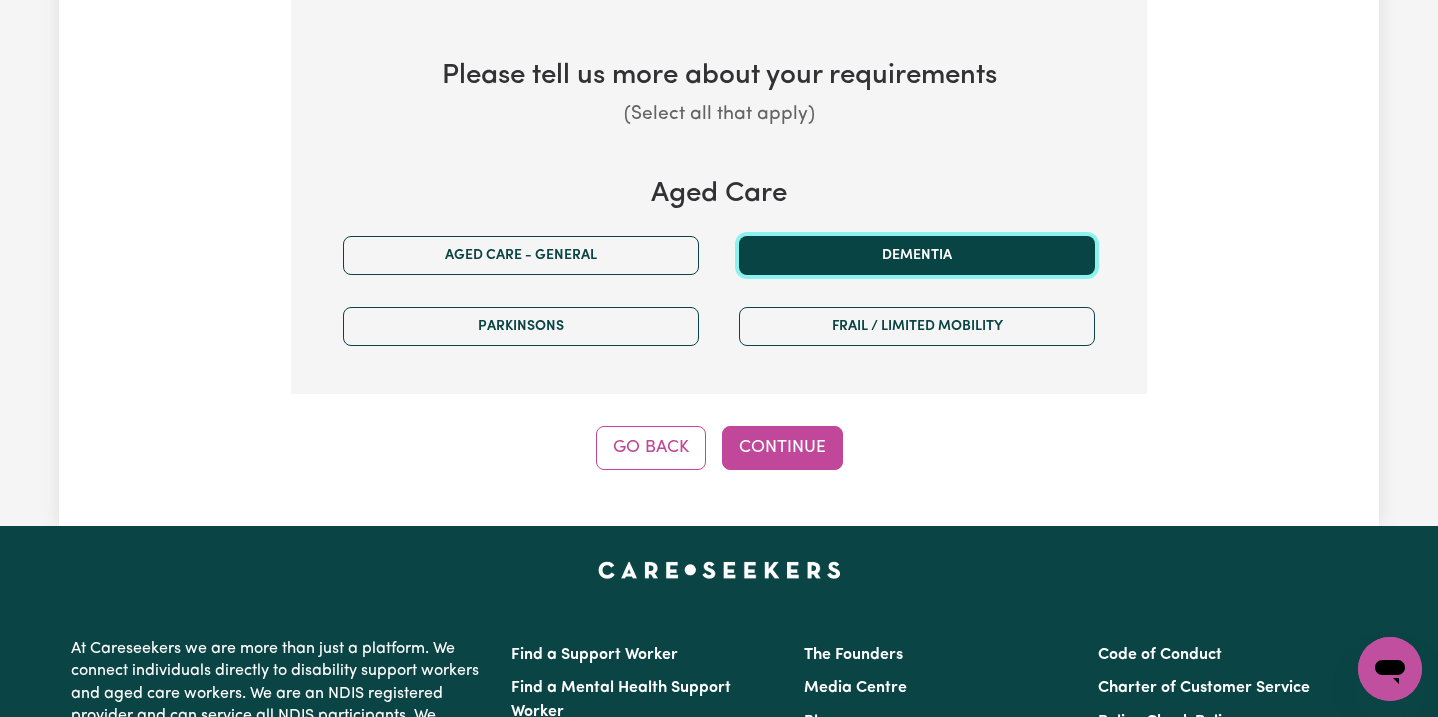 click on "Dementia" at bounding box center (917, 255) 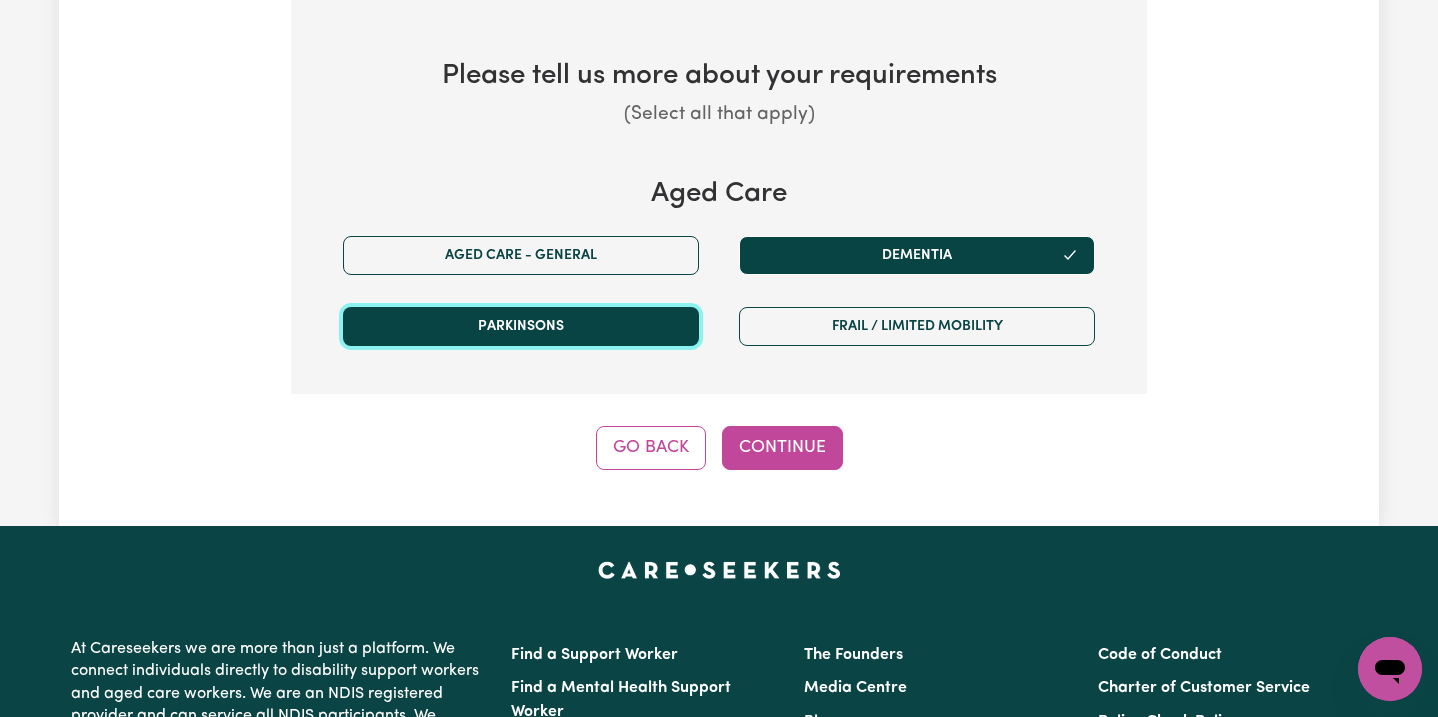 click on "Parkinsons" at bounding box center [521, 326] 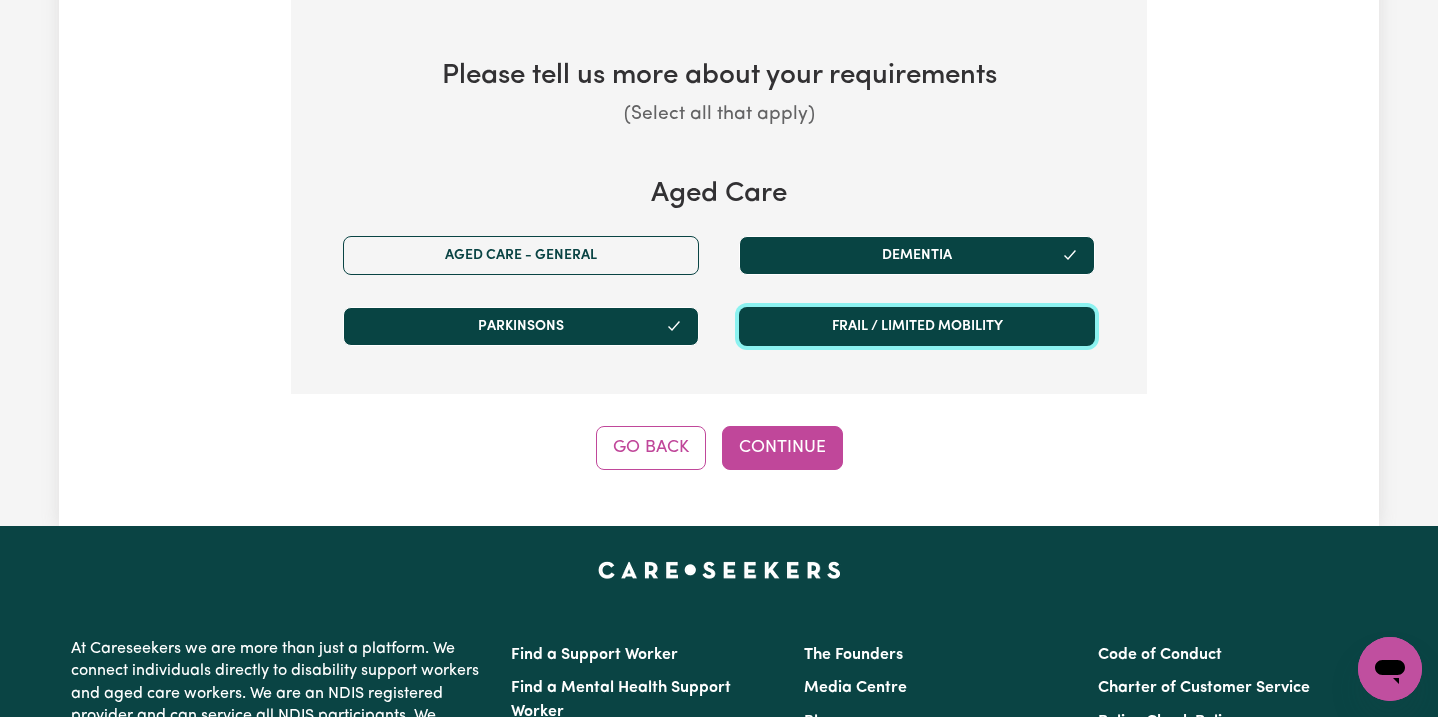 click on "Frail / limited mobility" at bounding box center [917, 326] 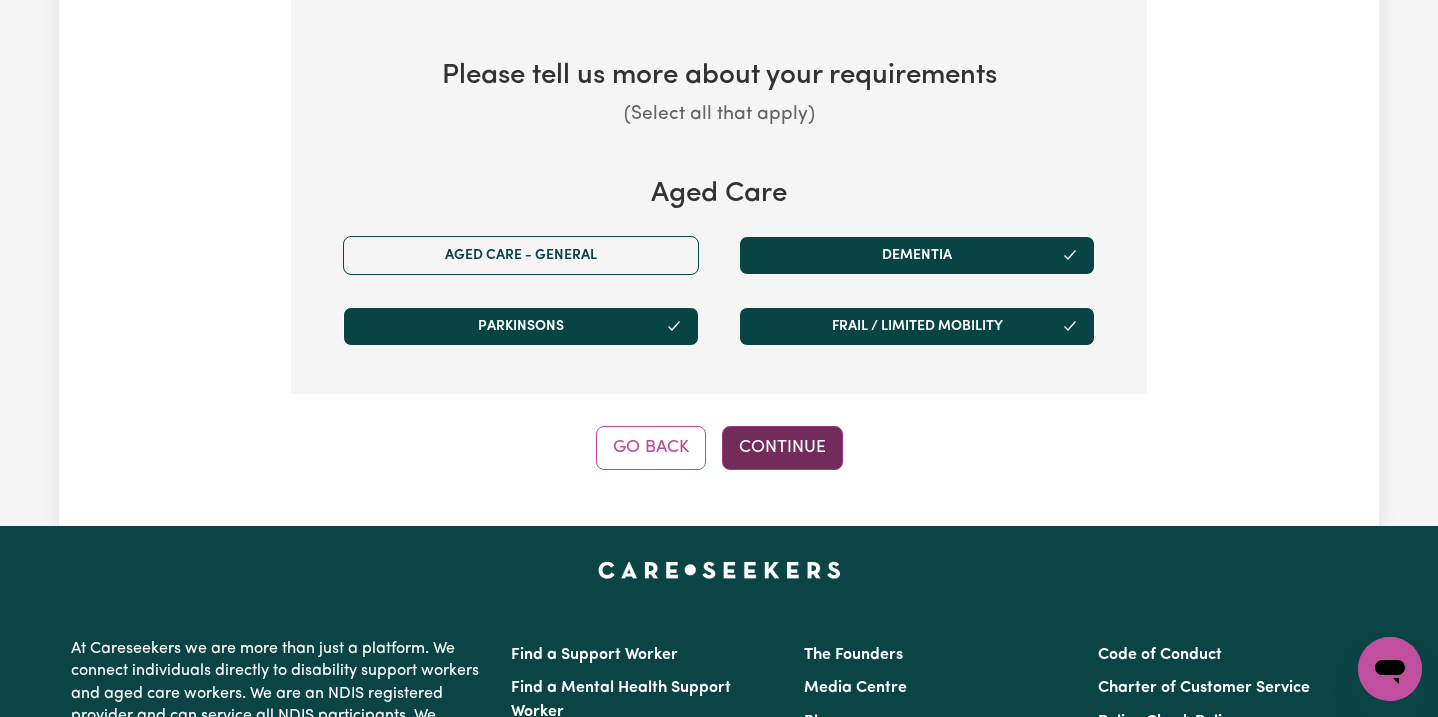 click on "Continue" at bounding box center [782, 448] 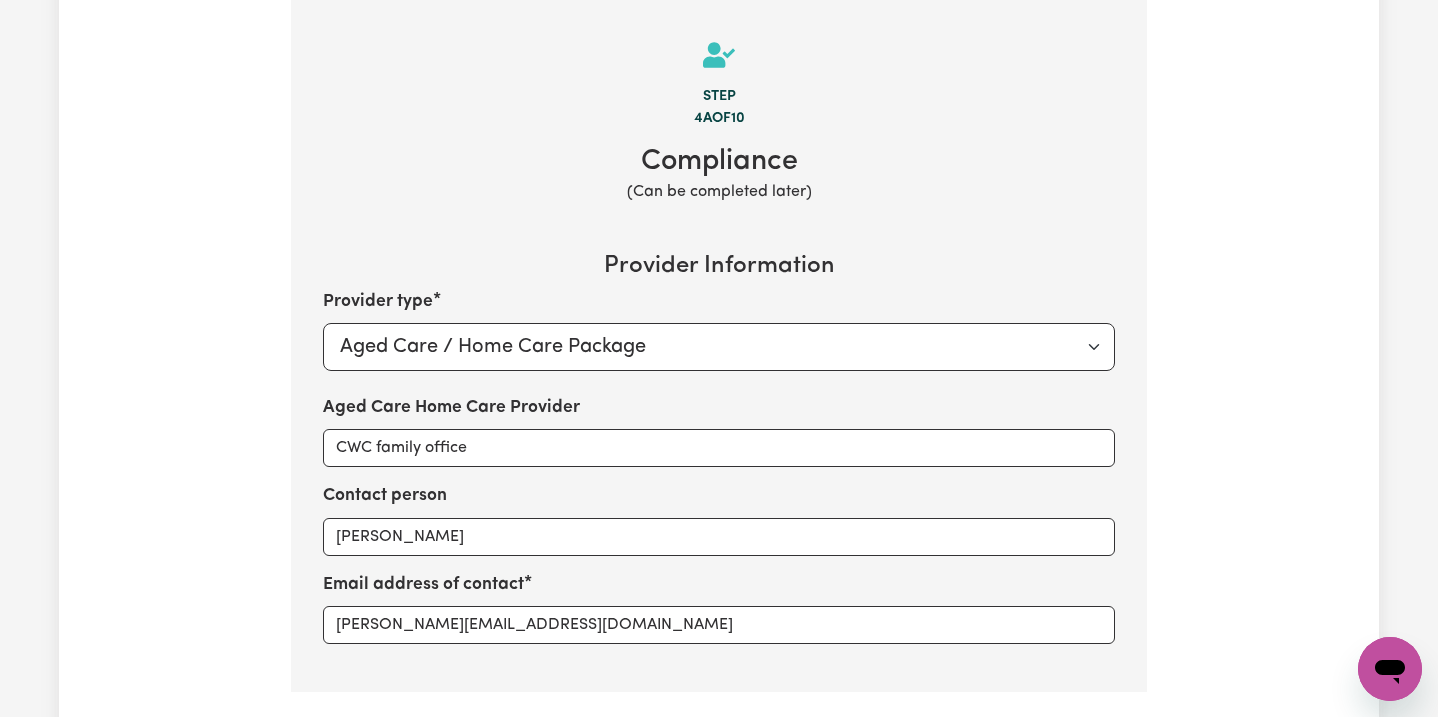 scroll, scrollTop: 438, scrollLeft: 0, axis: vertical 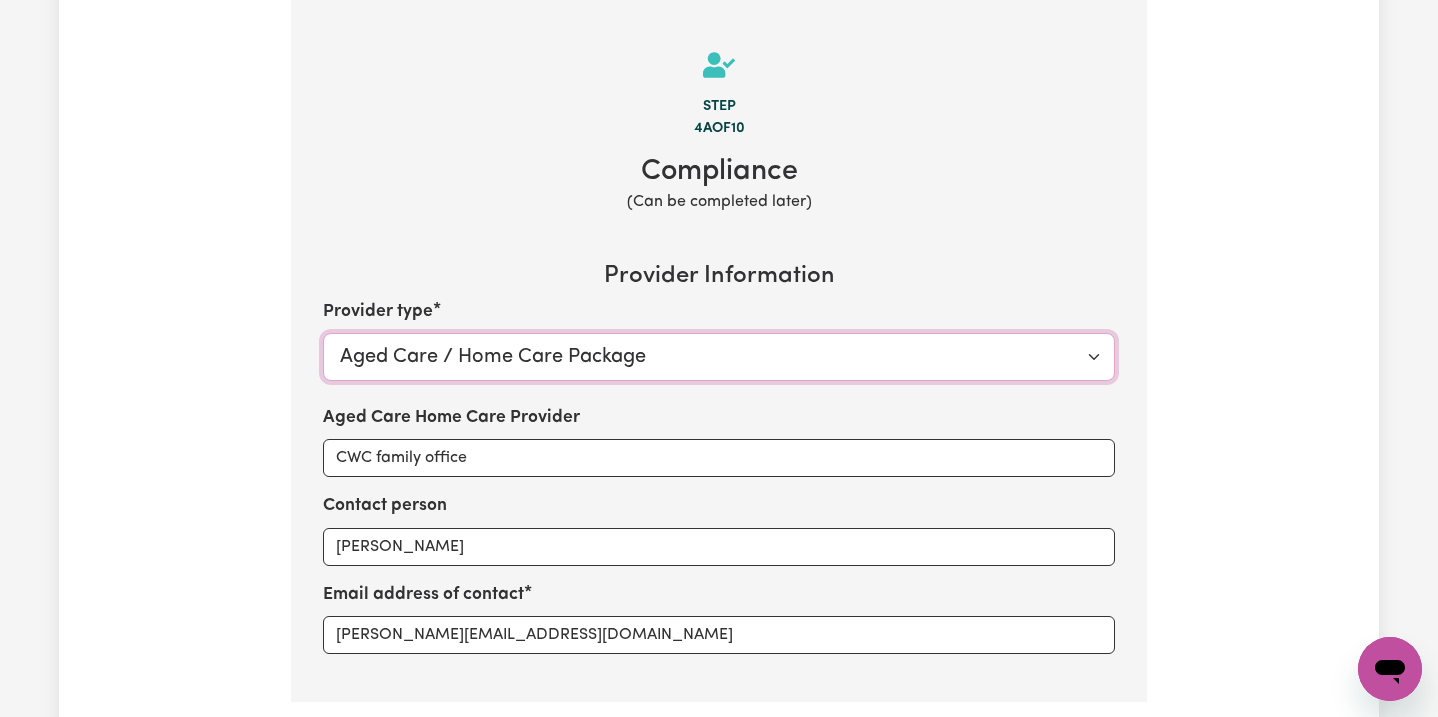 click on "Select your provider type... Privately Aged Care / Home Care Package" at bounding box center (719, 357) 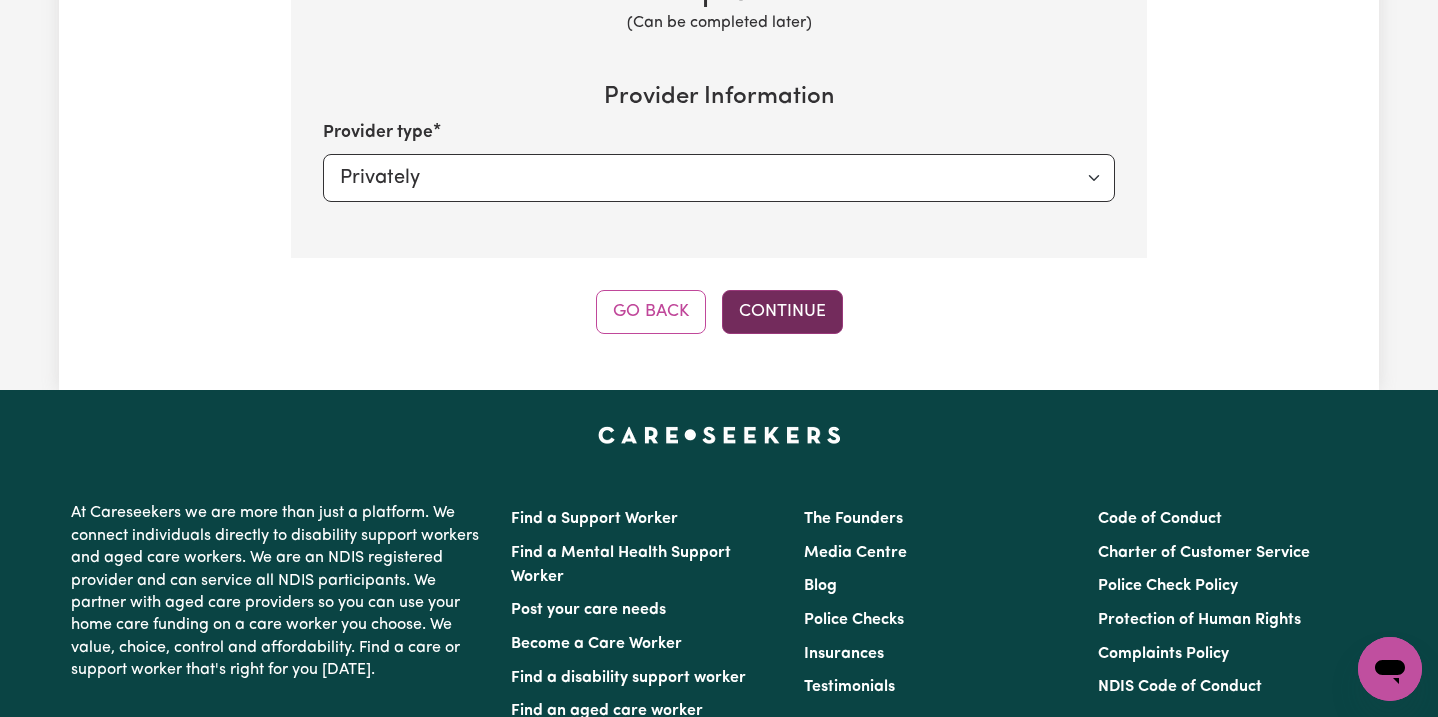 click on "Continue" at bounding box center [782, 312] 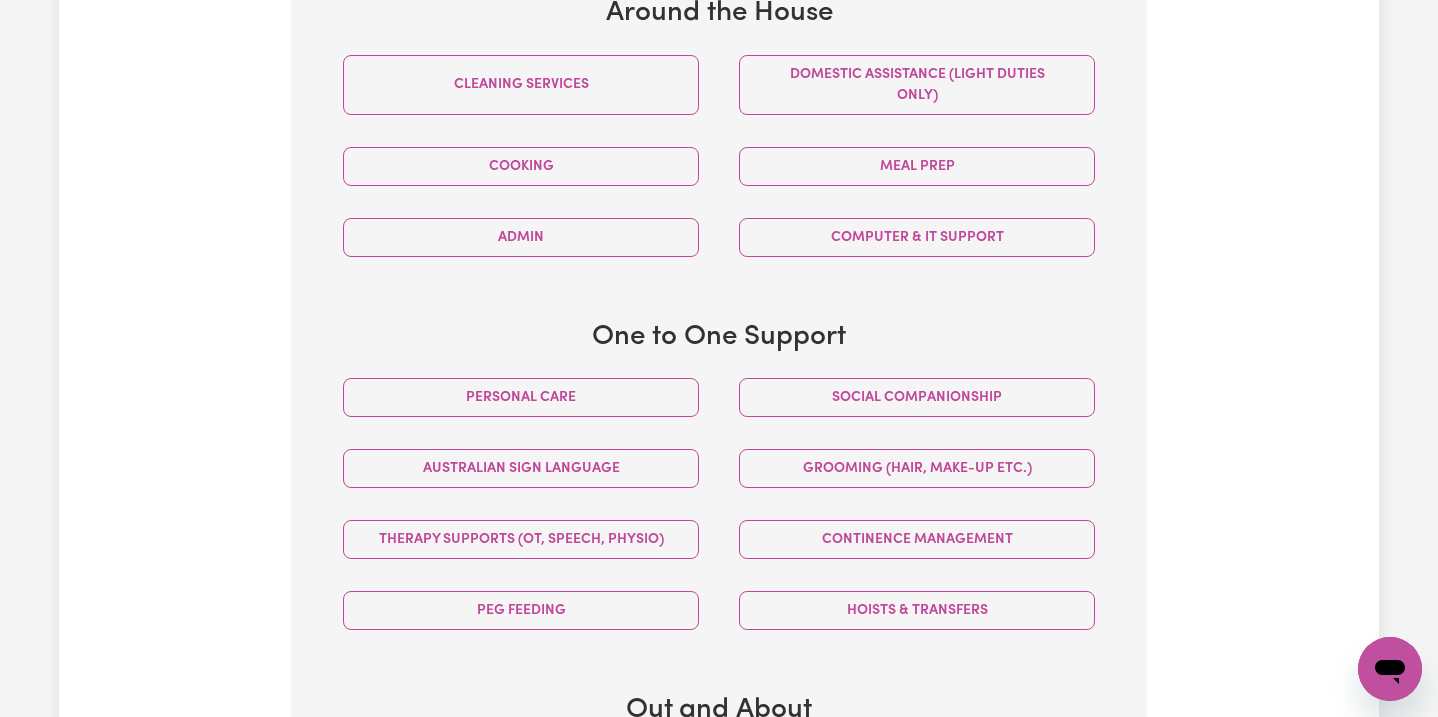 scroll, scrollTop: 801, scrollLeft: 0, axis: vertical 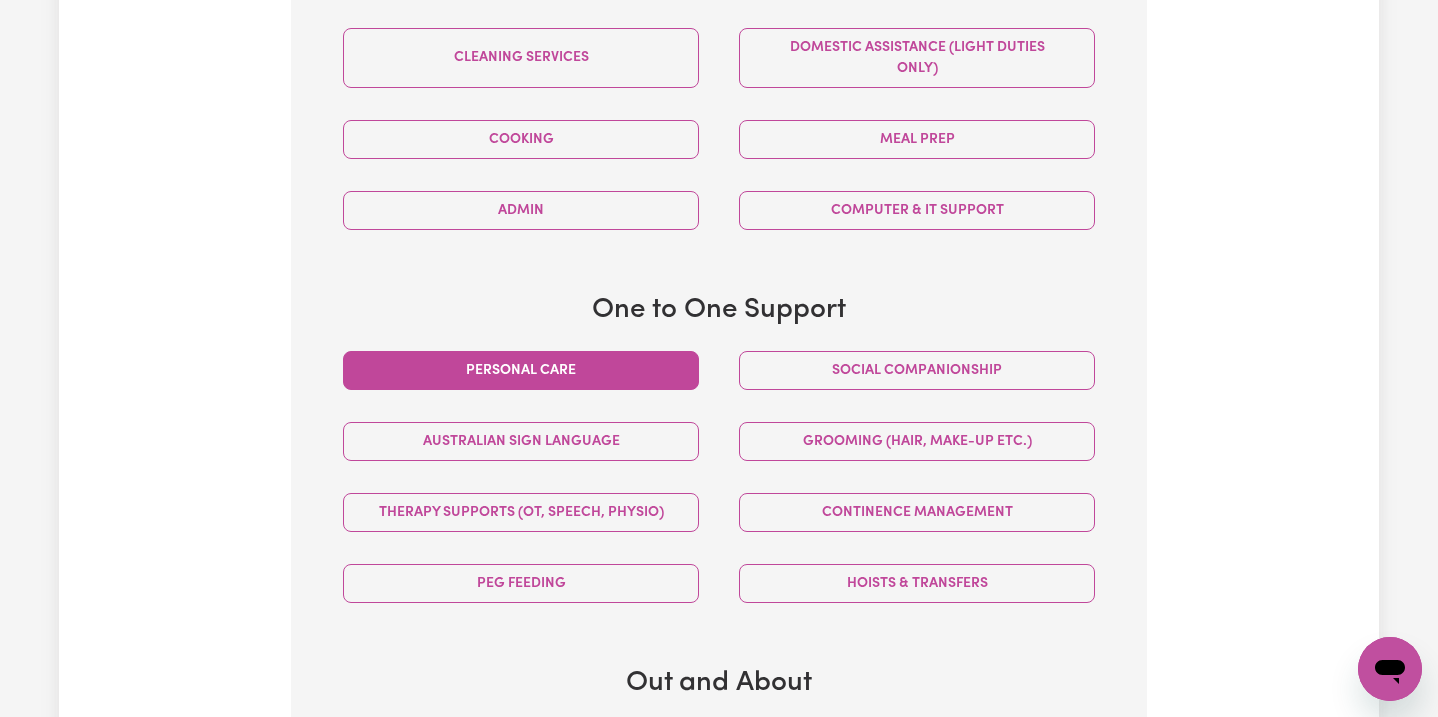 click on "Personal care" at bounding box center [521, 370] 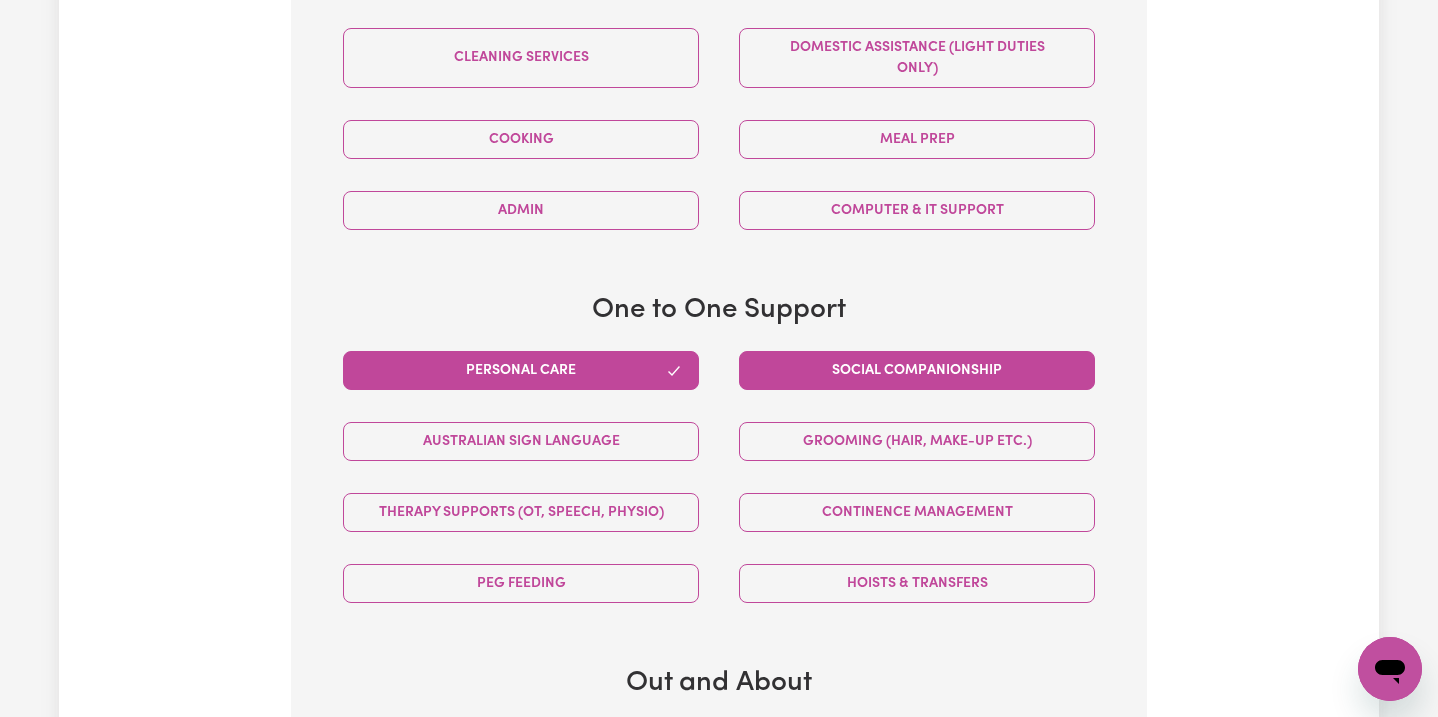 click on "Social companionship" at bounding box center [917, 370] 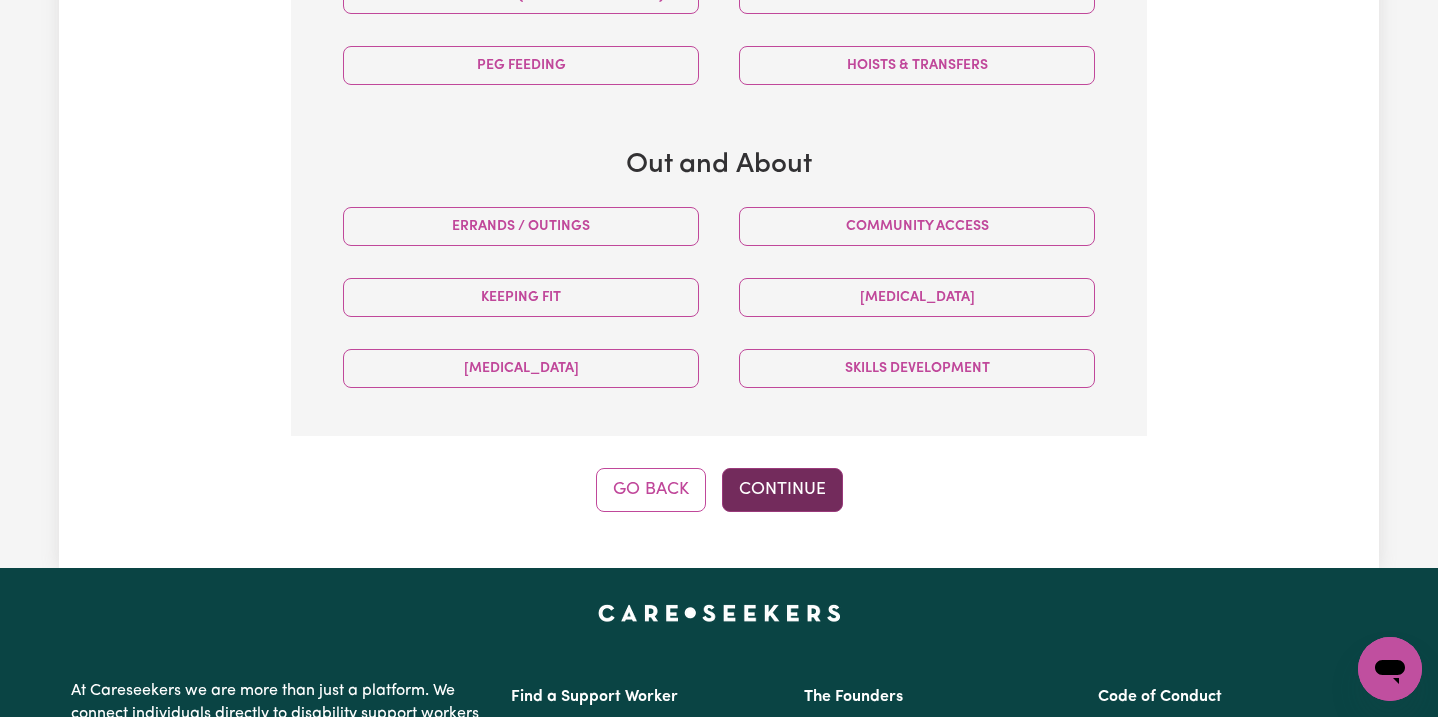 click on "Continue" at bounding box center [782, 490] 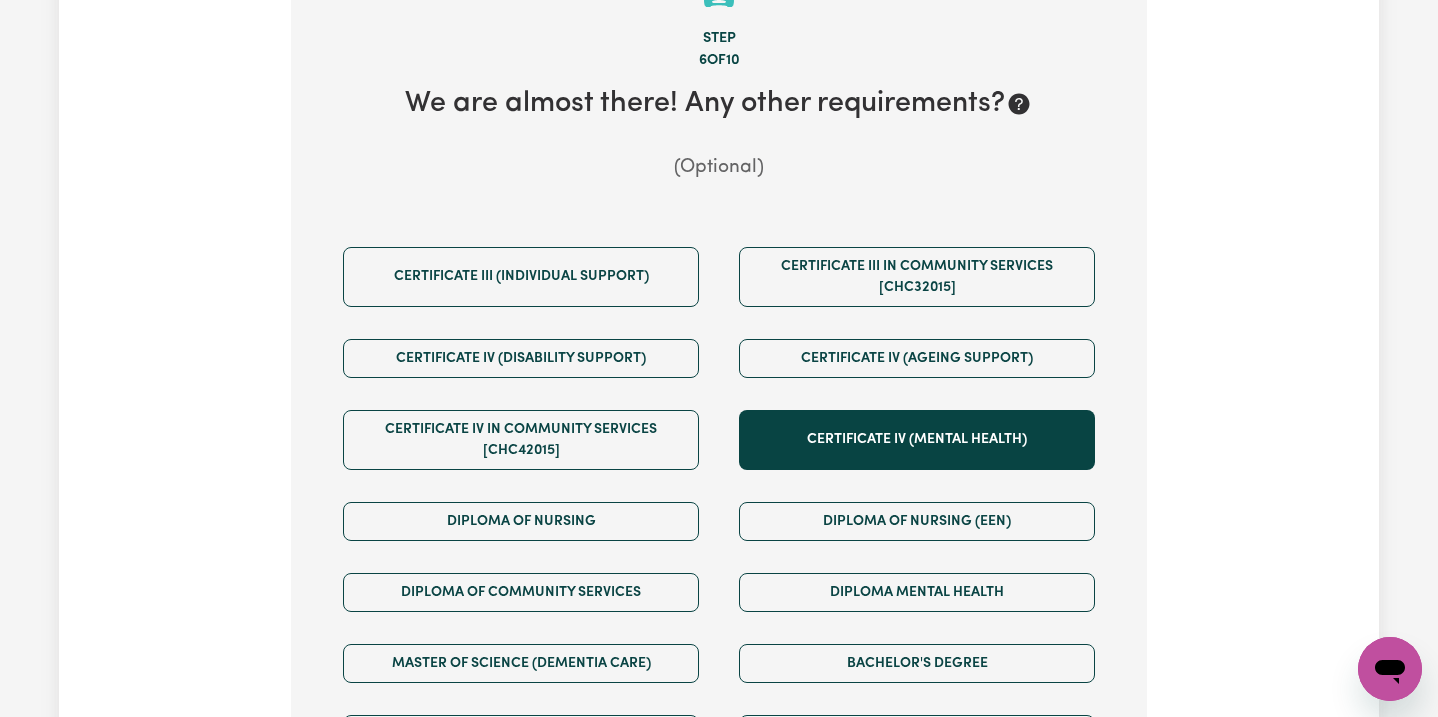 scroll, scrollTop: 567, scrollLeft: 0, axis: vertical 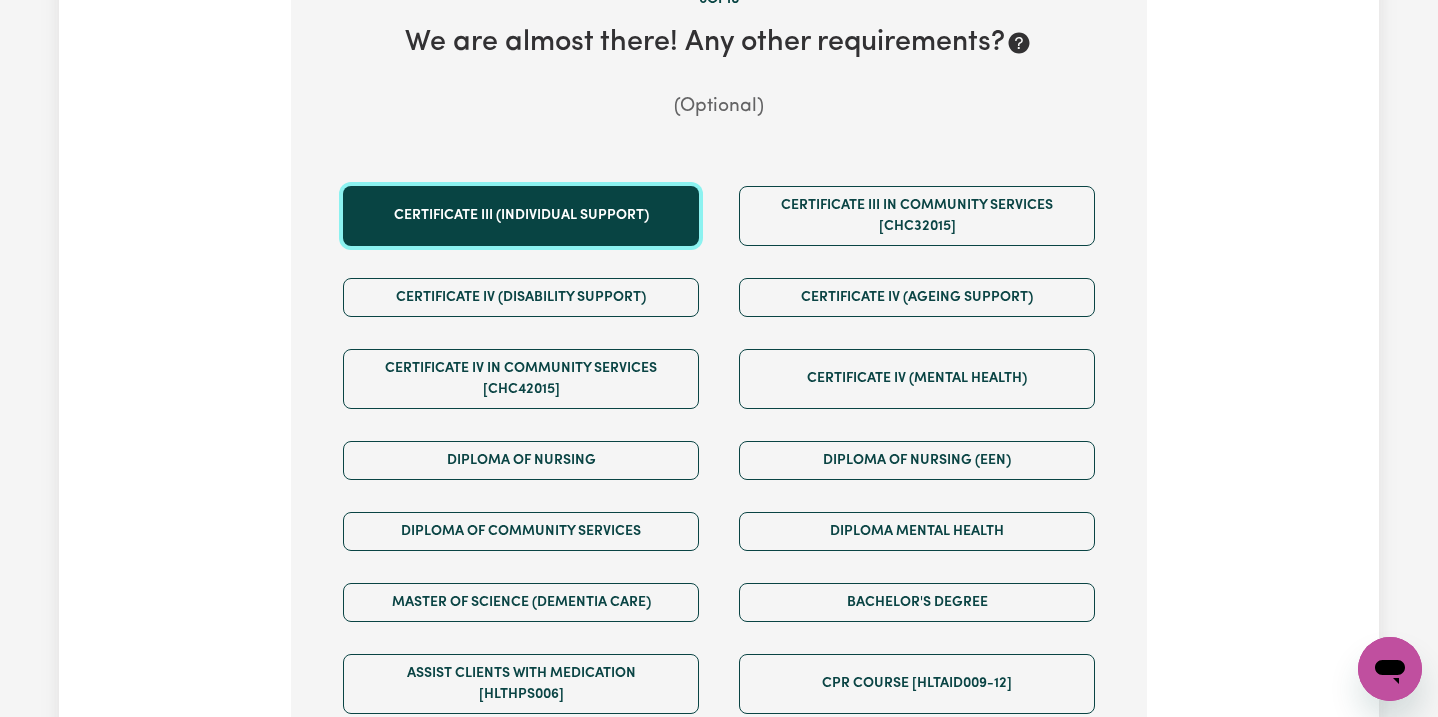 click on "Certificate III (Individual Support)" at bounding box center (521, 216) 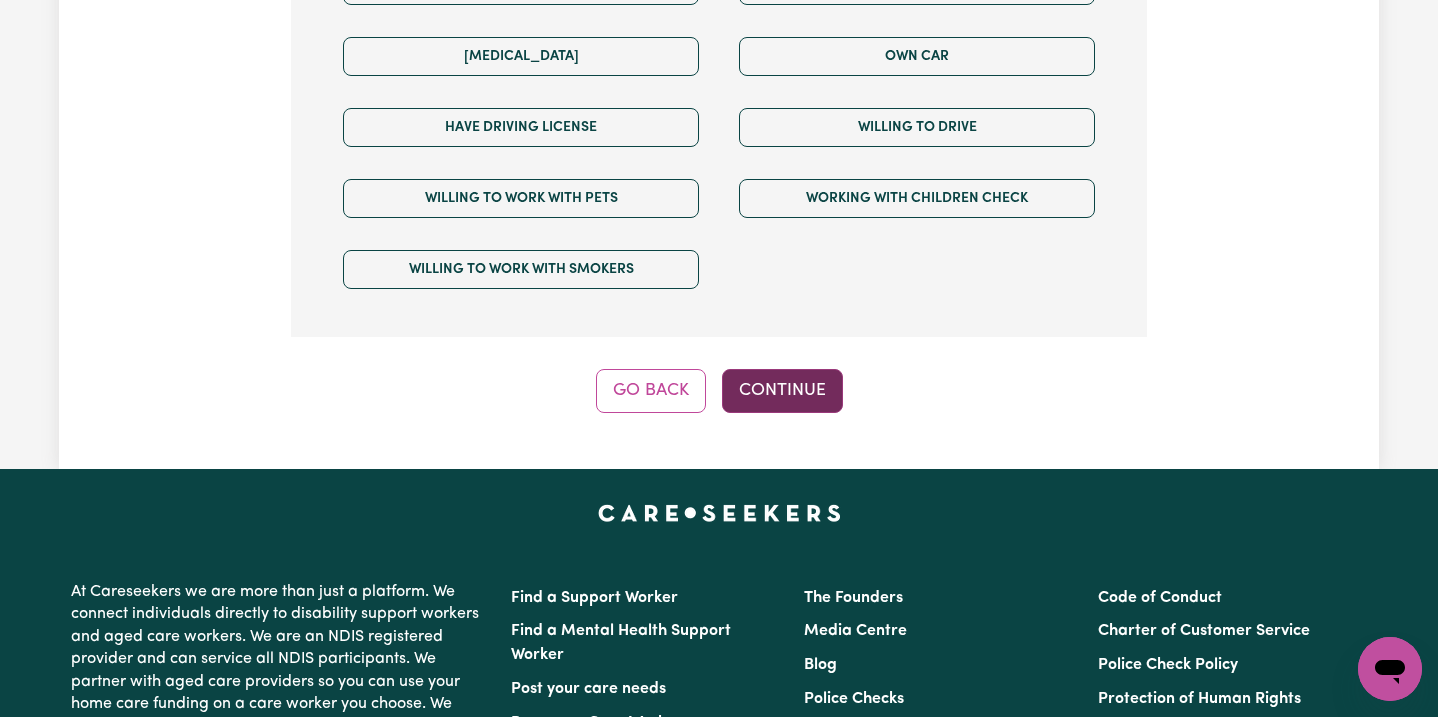 click on "Continue" at bounding box center (782, 391) 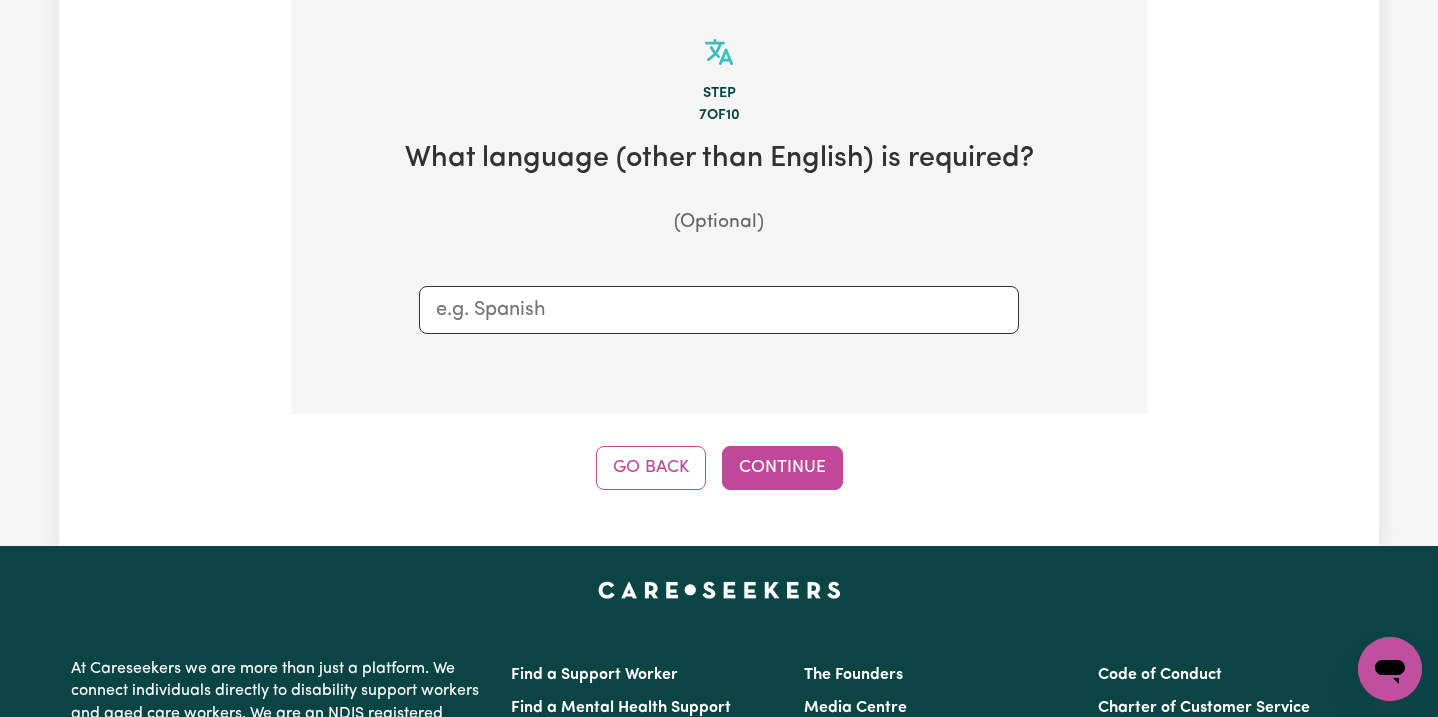 scroll, scrollTop: 438, scrollLeft: 0, axis: vertical 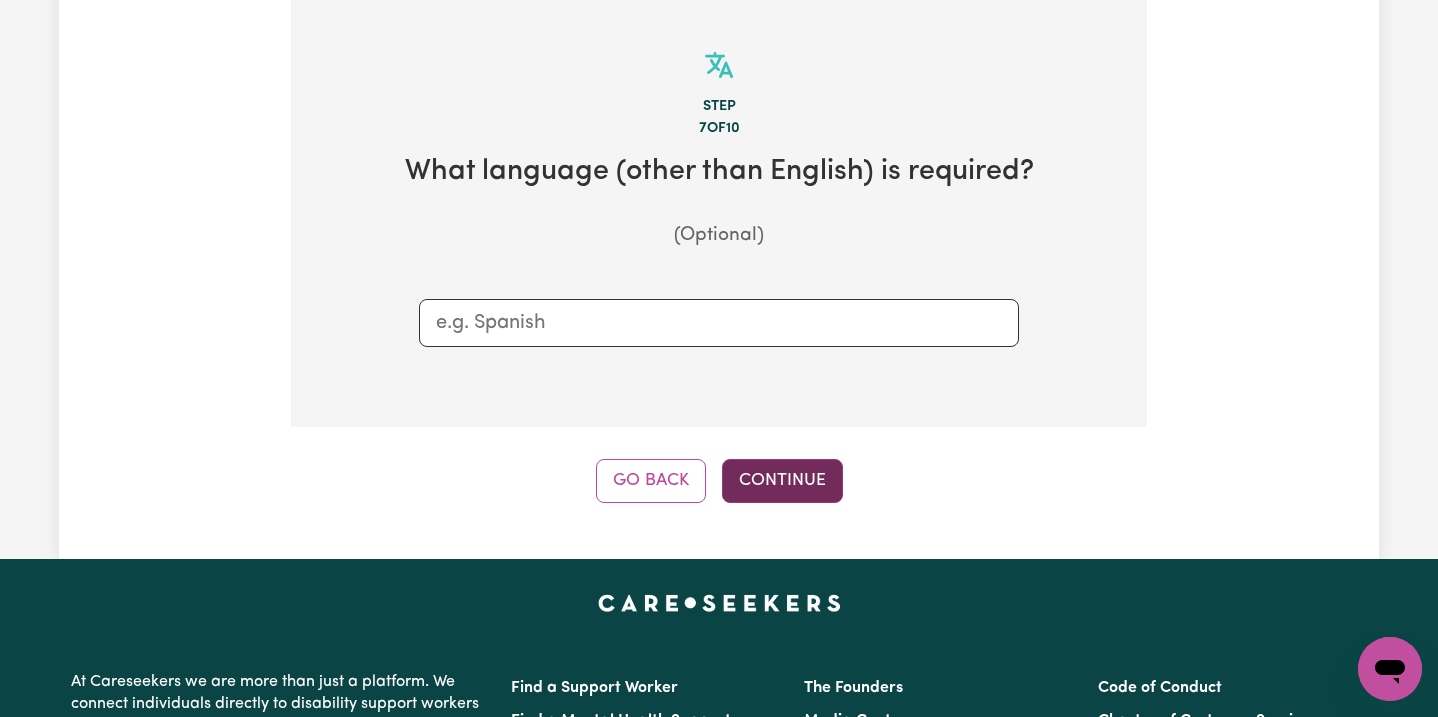 click on "Continue" at bounding box center [782, 481] 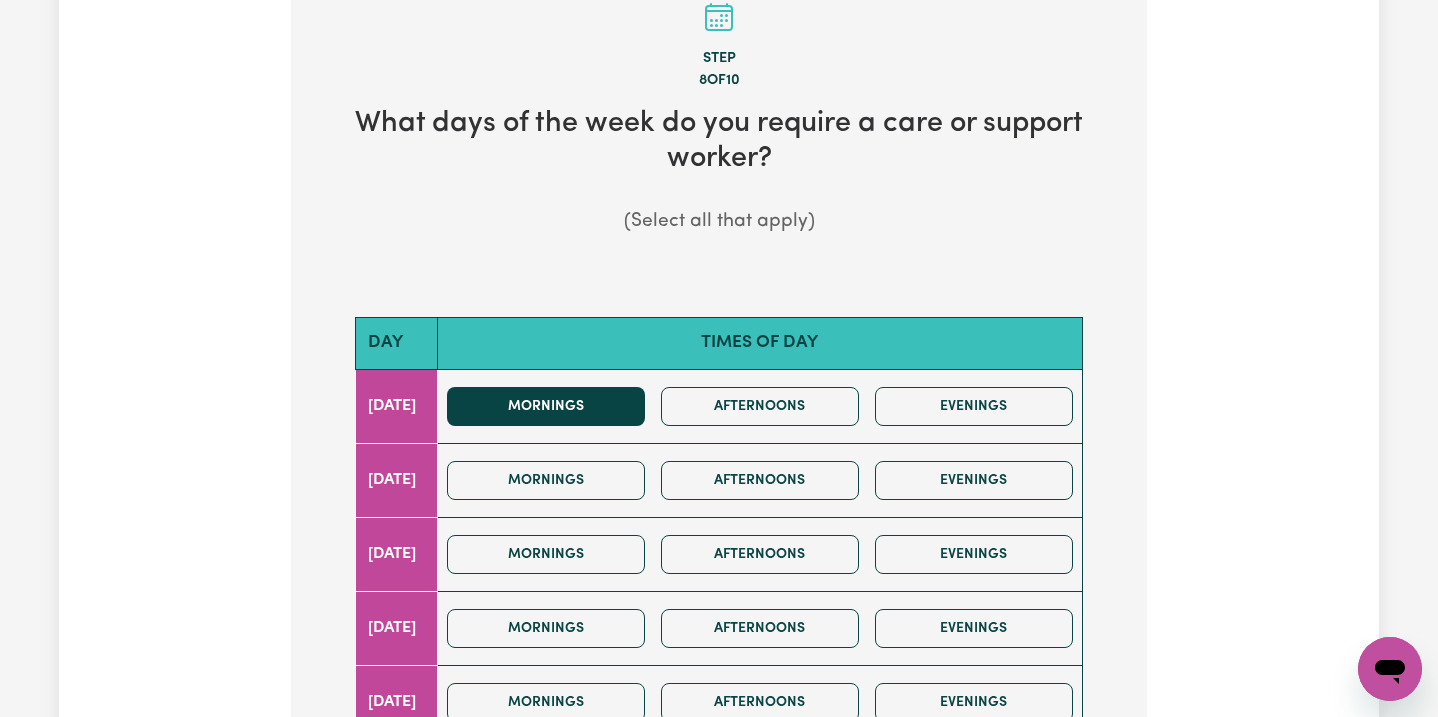 scroll, scrollTop: 487, scrollLeft: 0, axis: vertical 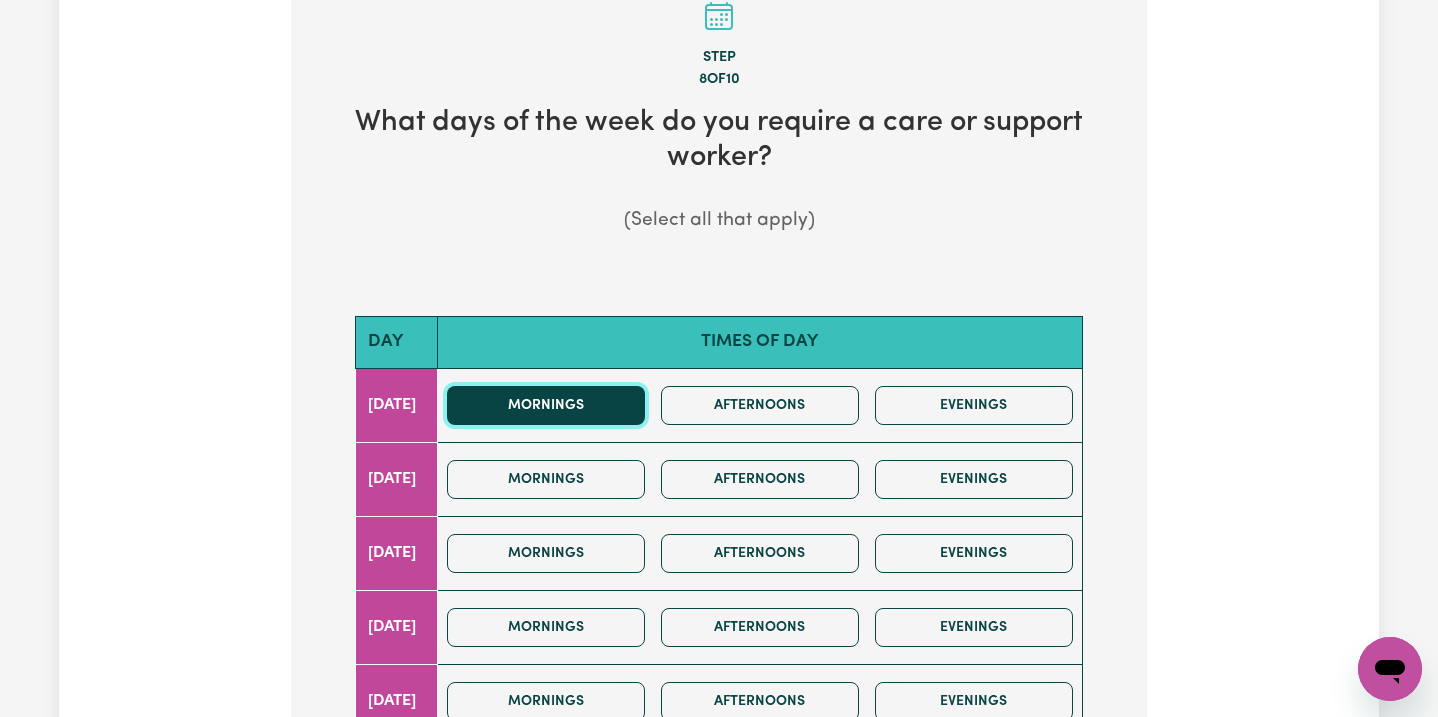 click on "Mornings" at bounding box center (546, 405) 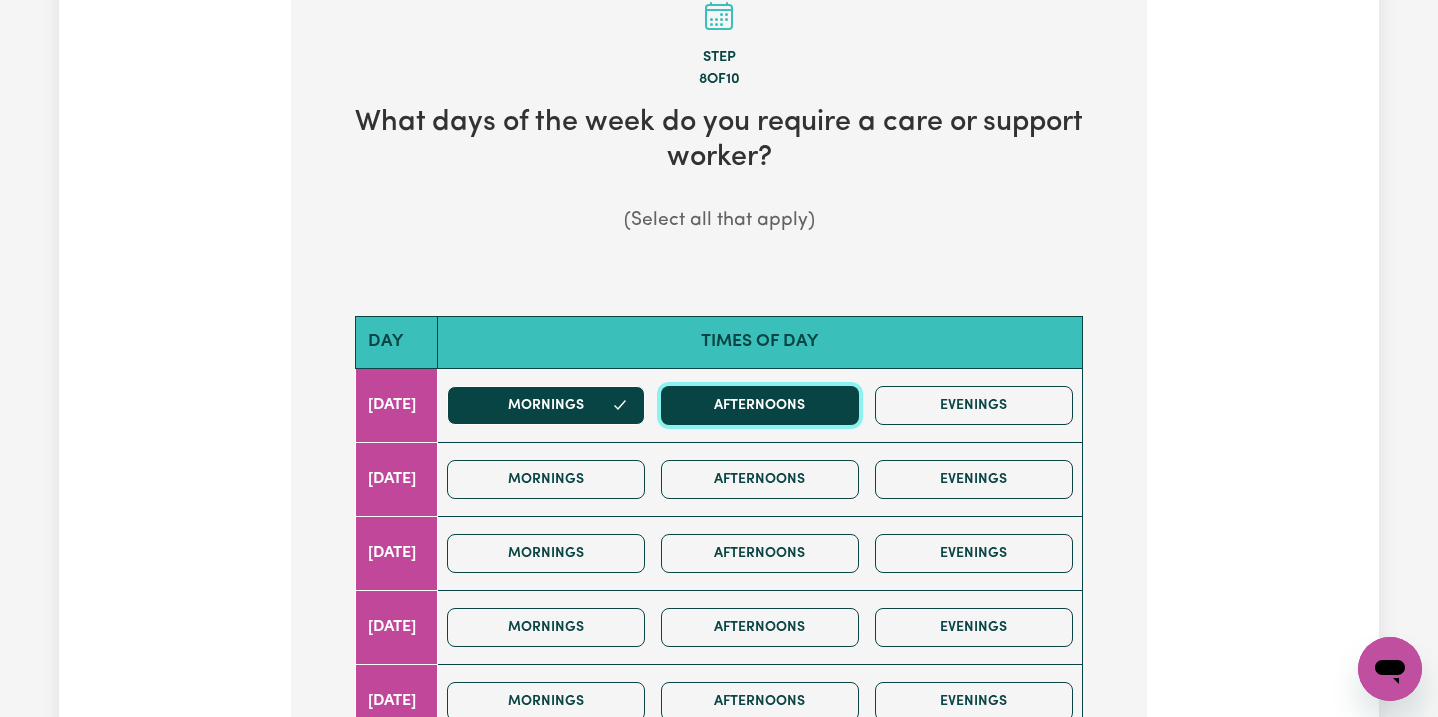 click on "Afternoons" at bounding box center (760, 405) 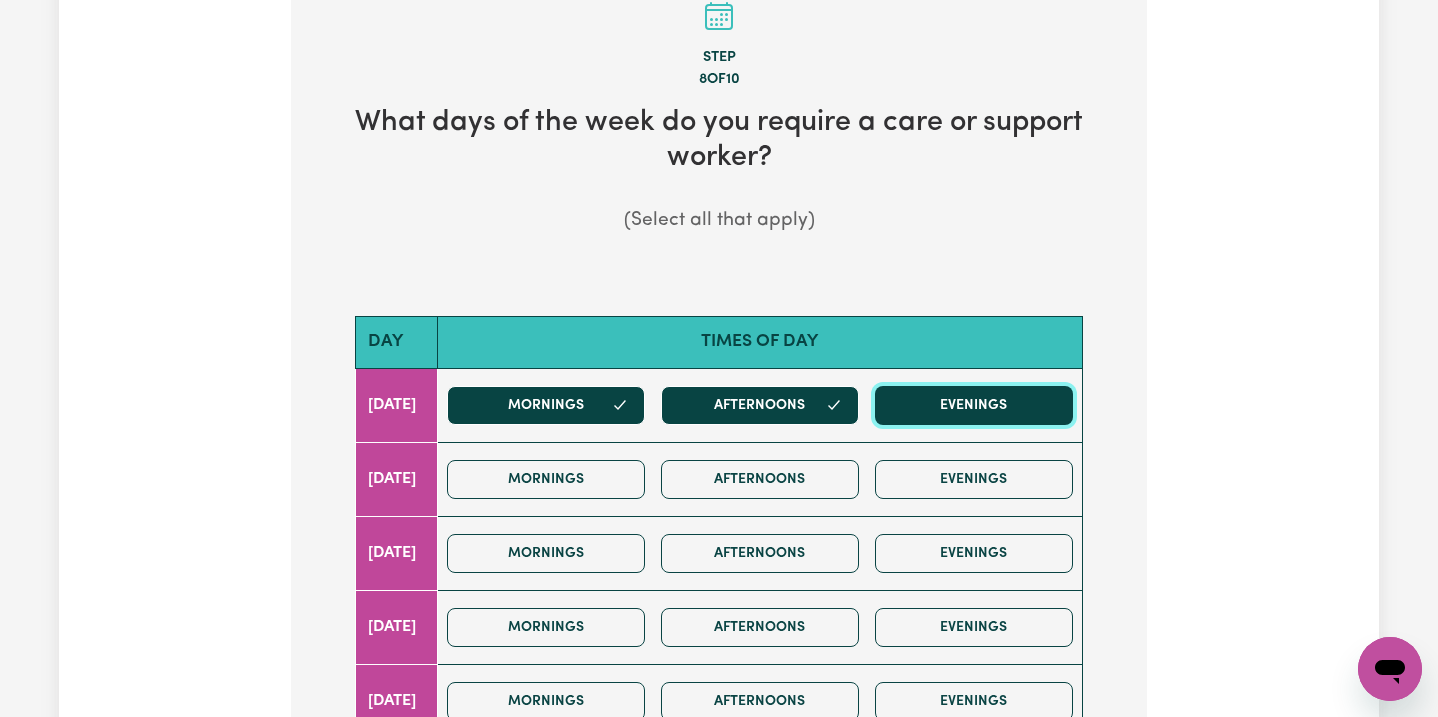 click on "Evenings" at bounding box center (974, 405) 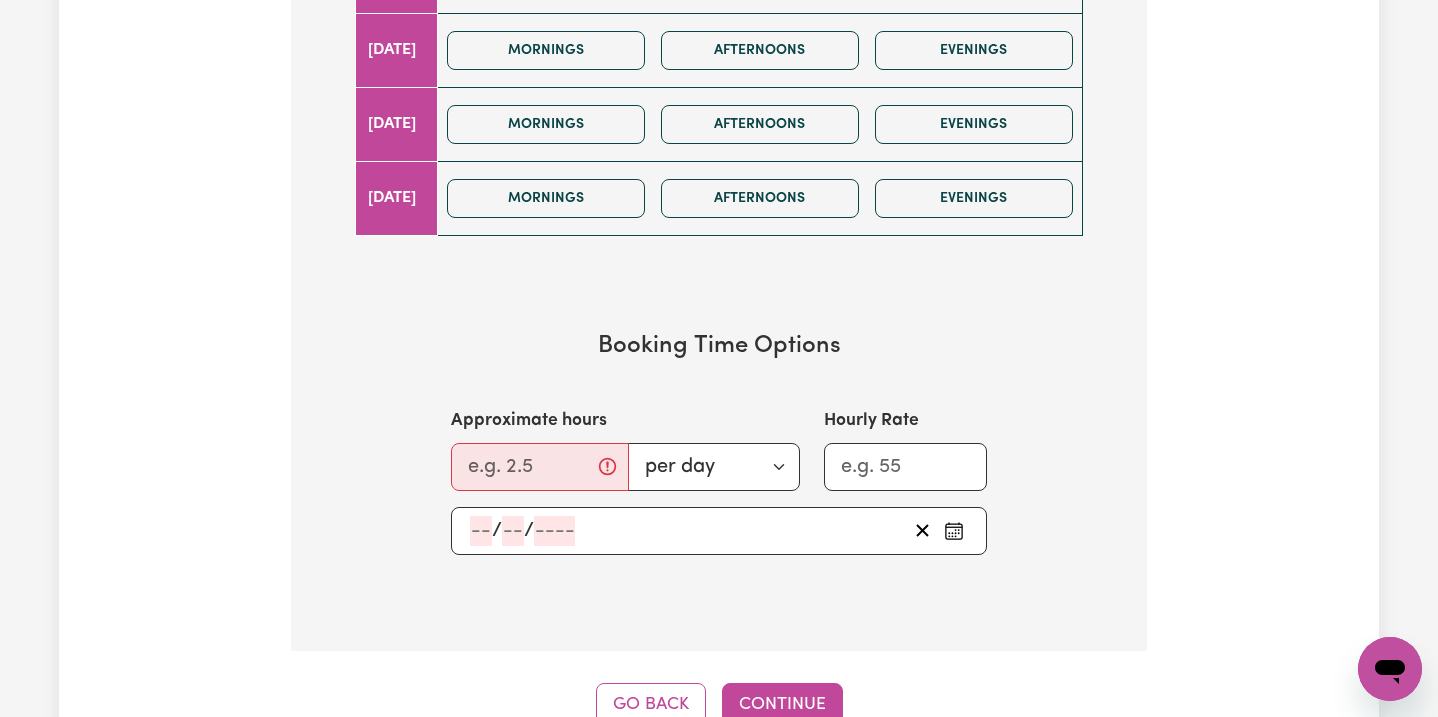 scroll, scrollTop: 1141, scrollLeft: 0, axis: vertical 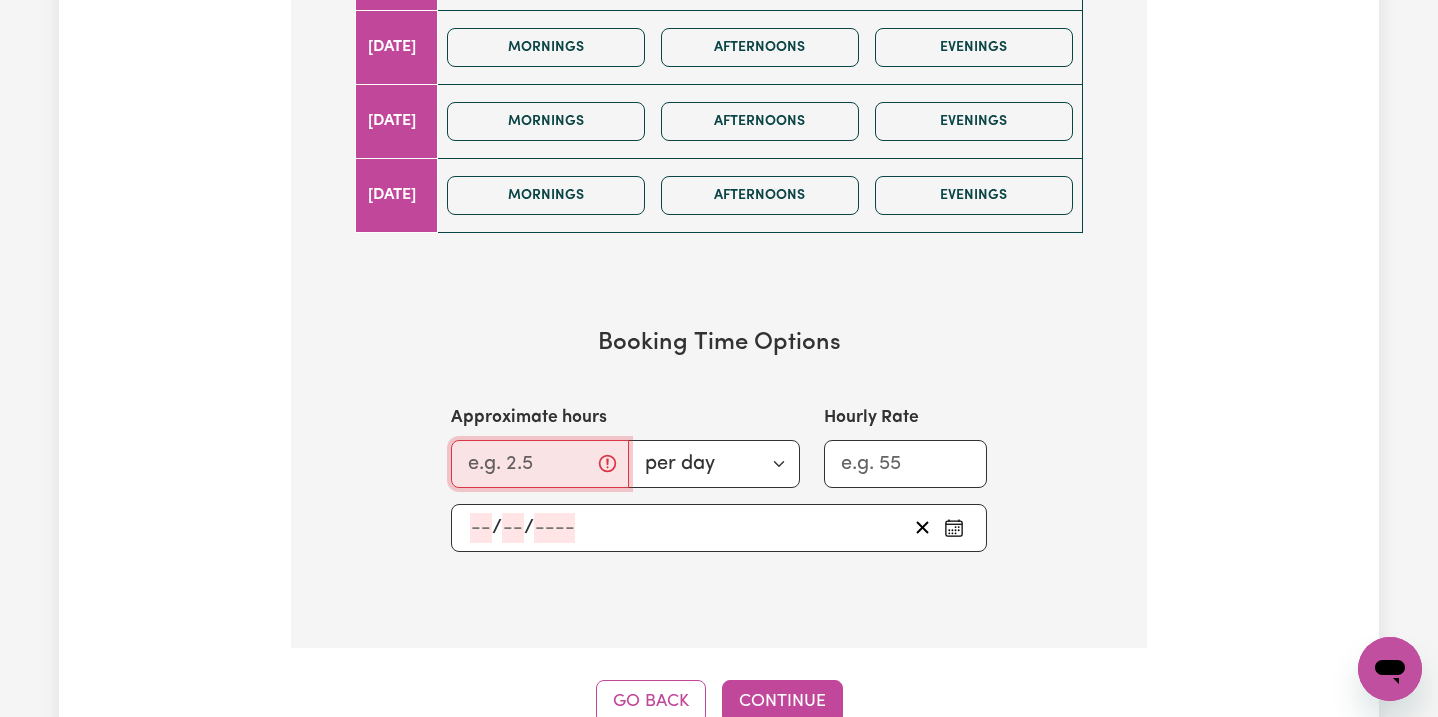 click on "Approximate hours" at bounding box center [540, 464] 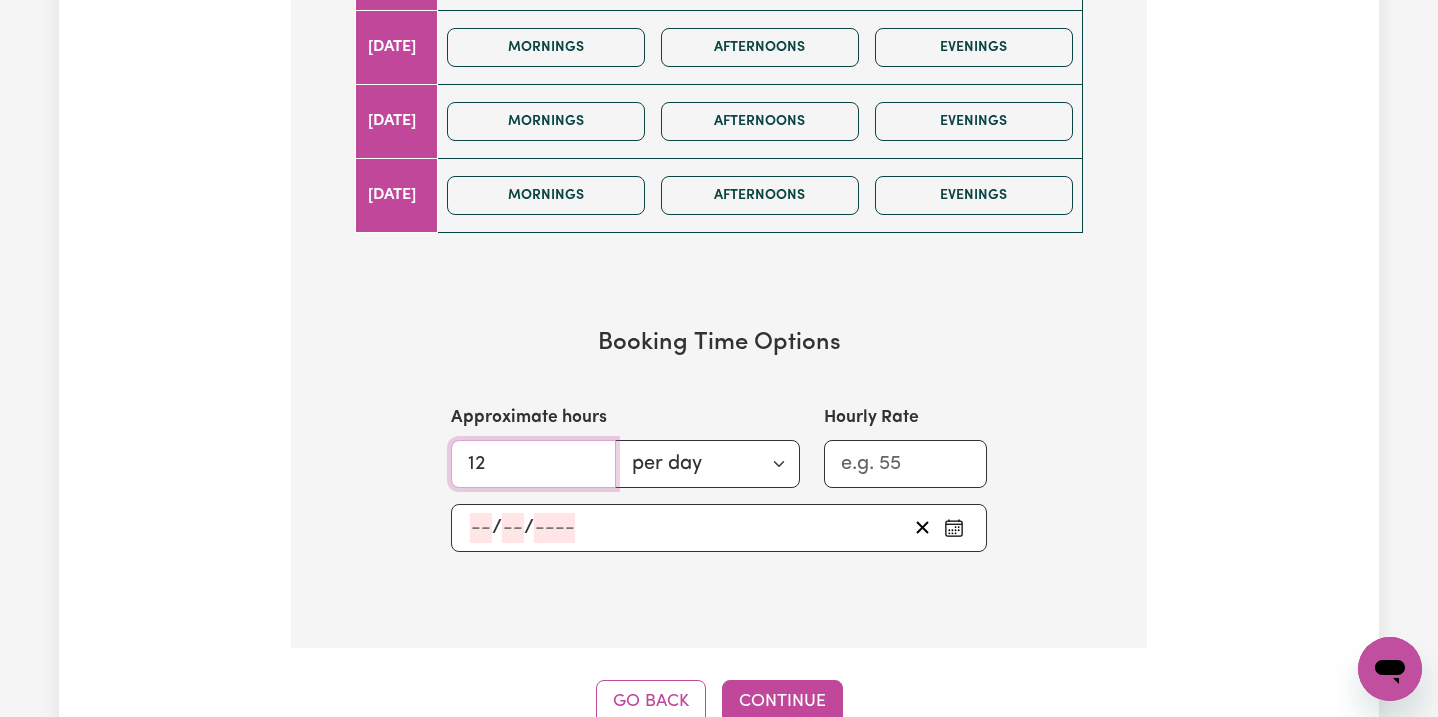 type on "12" 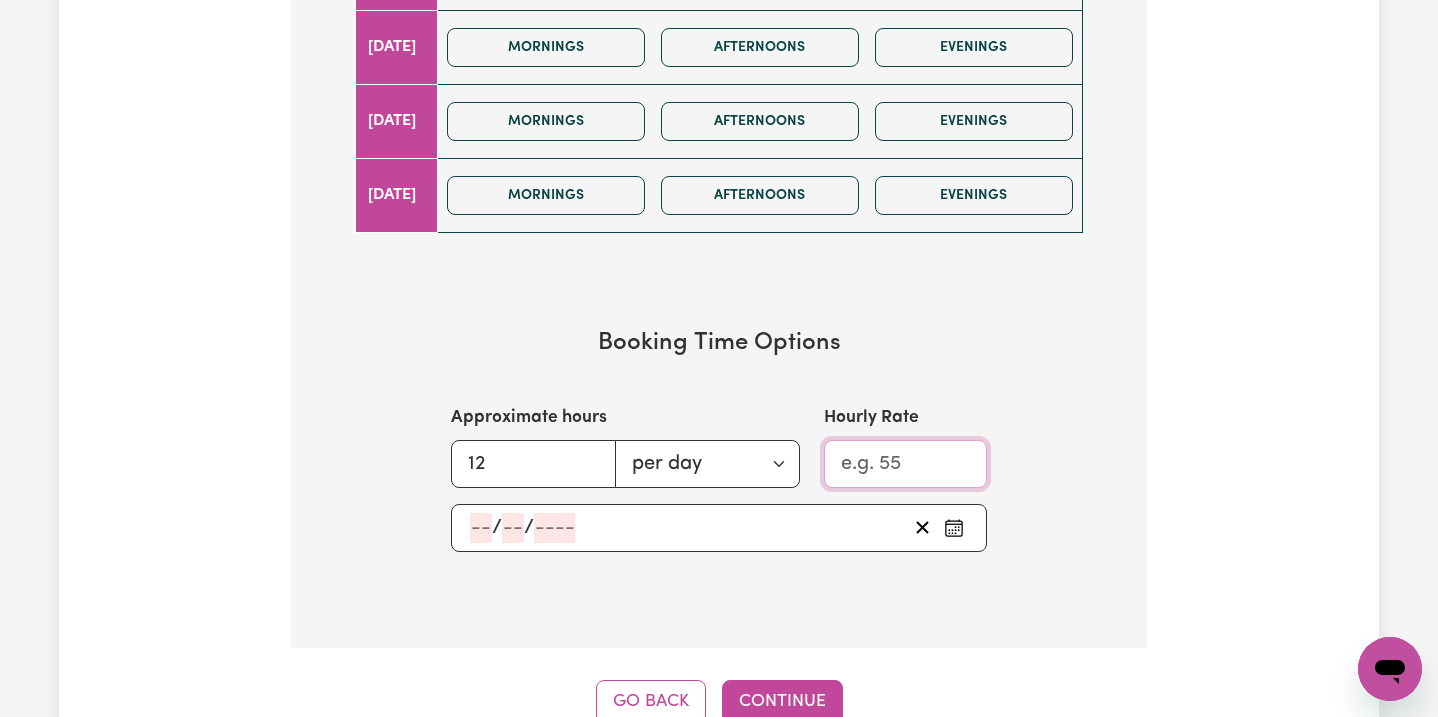 click on "Hourly Rate" at bounding box center [905, 464] 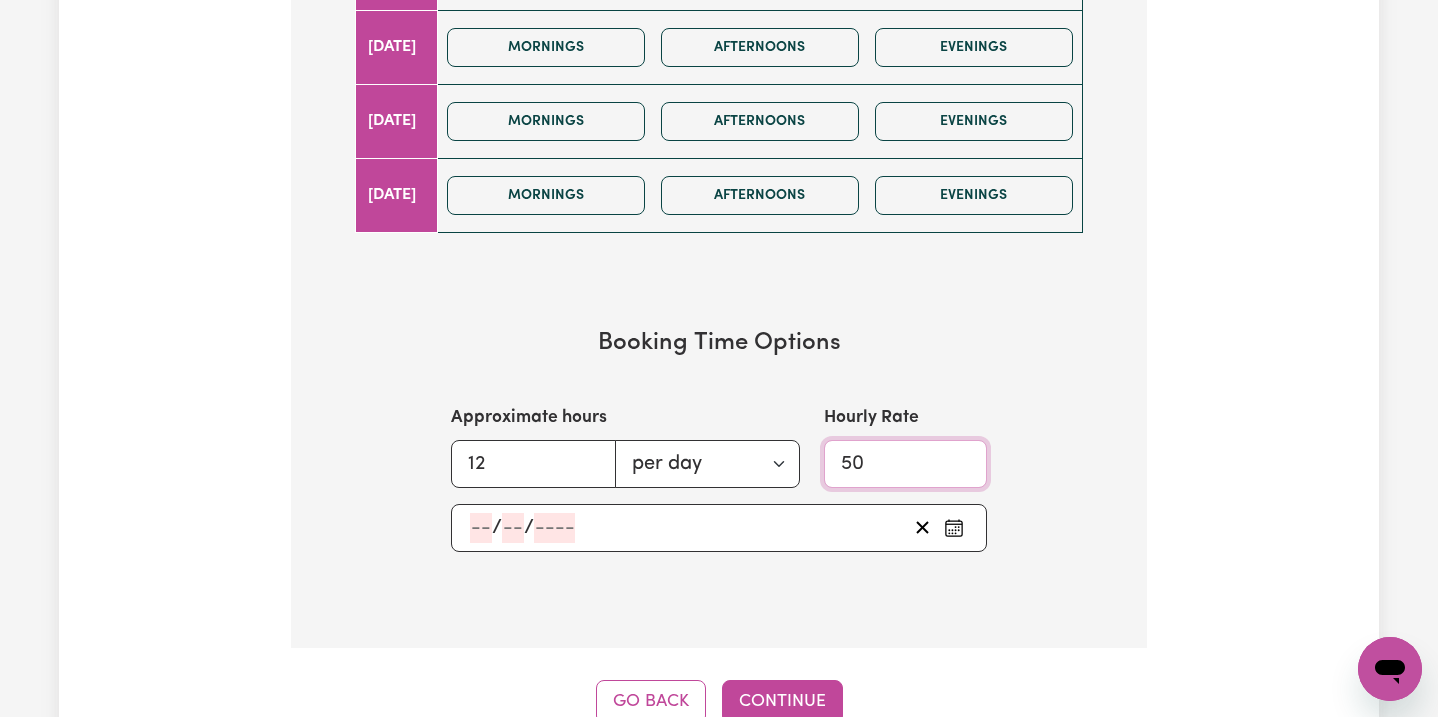 type on "50" 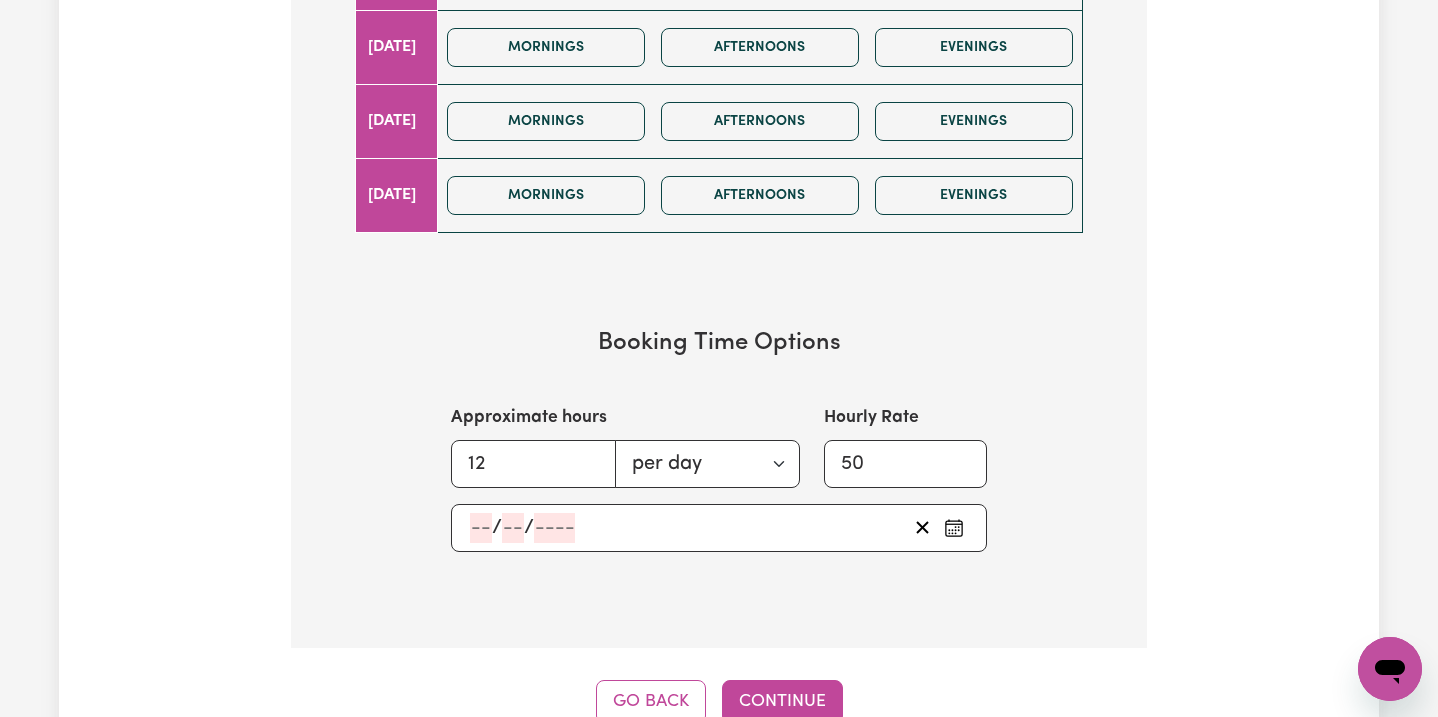 click on "/" 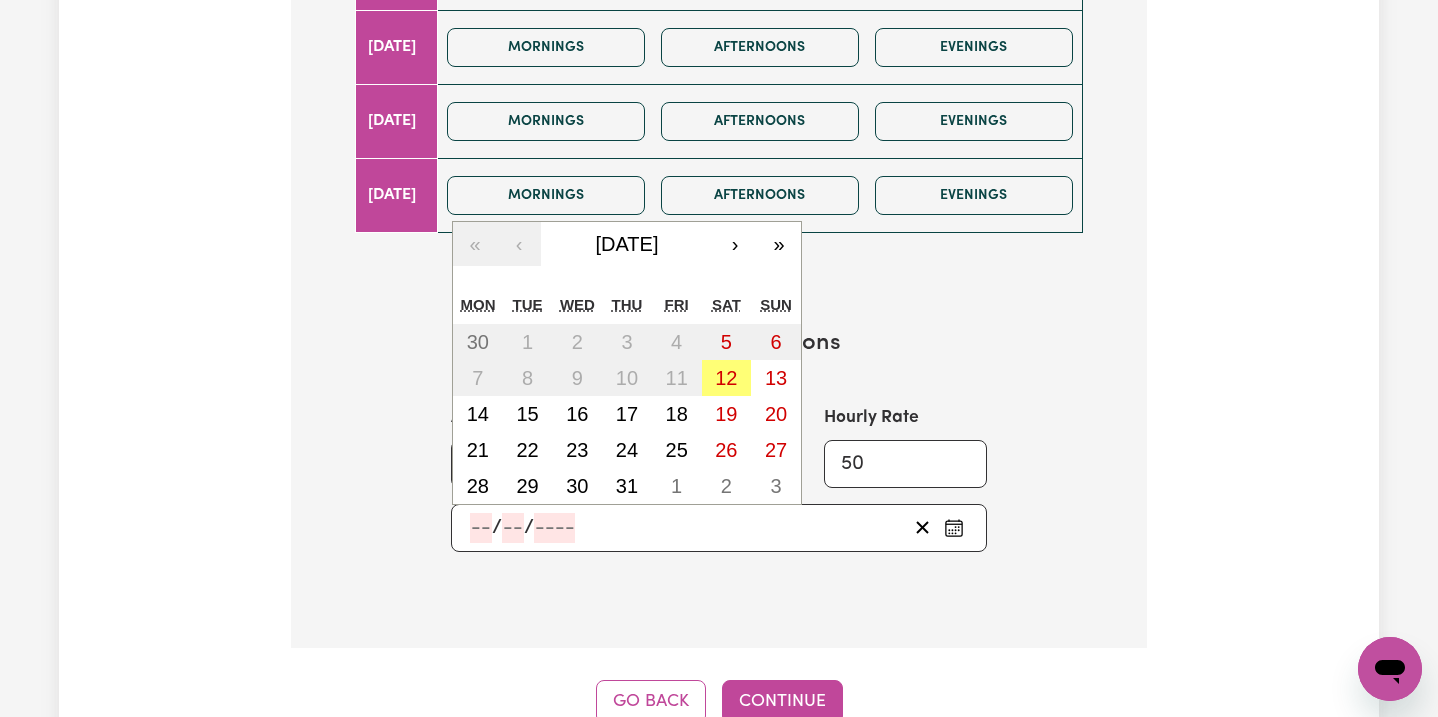 click 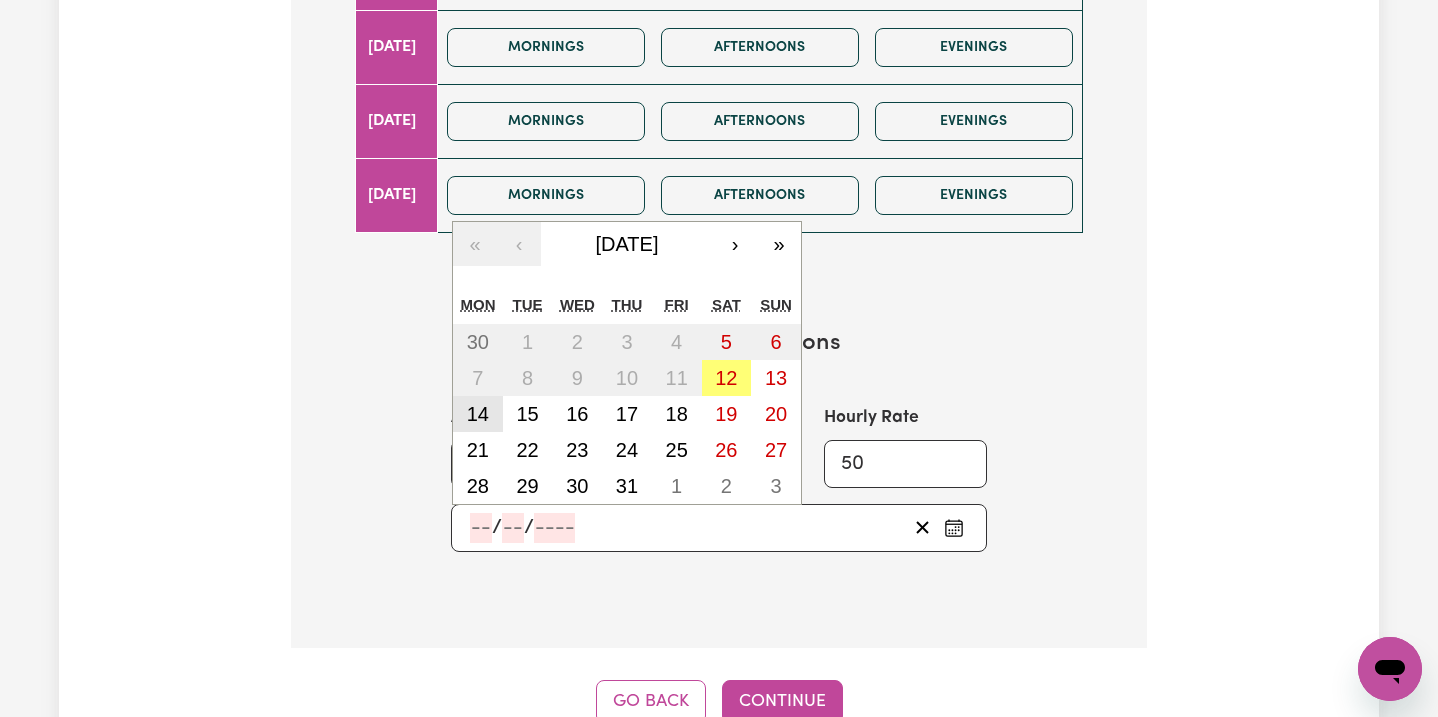 click on "14" at bounding box center (478, 414) 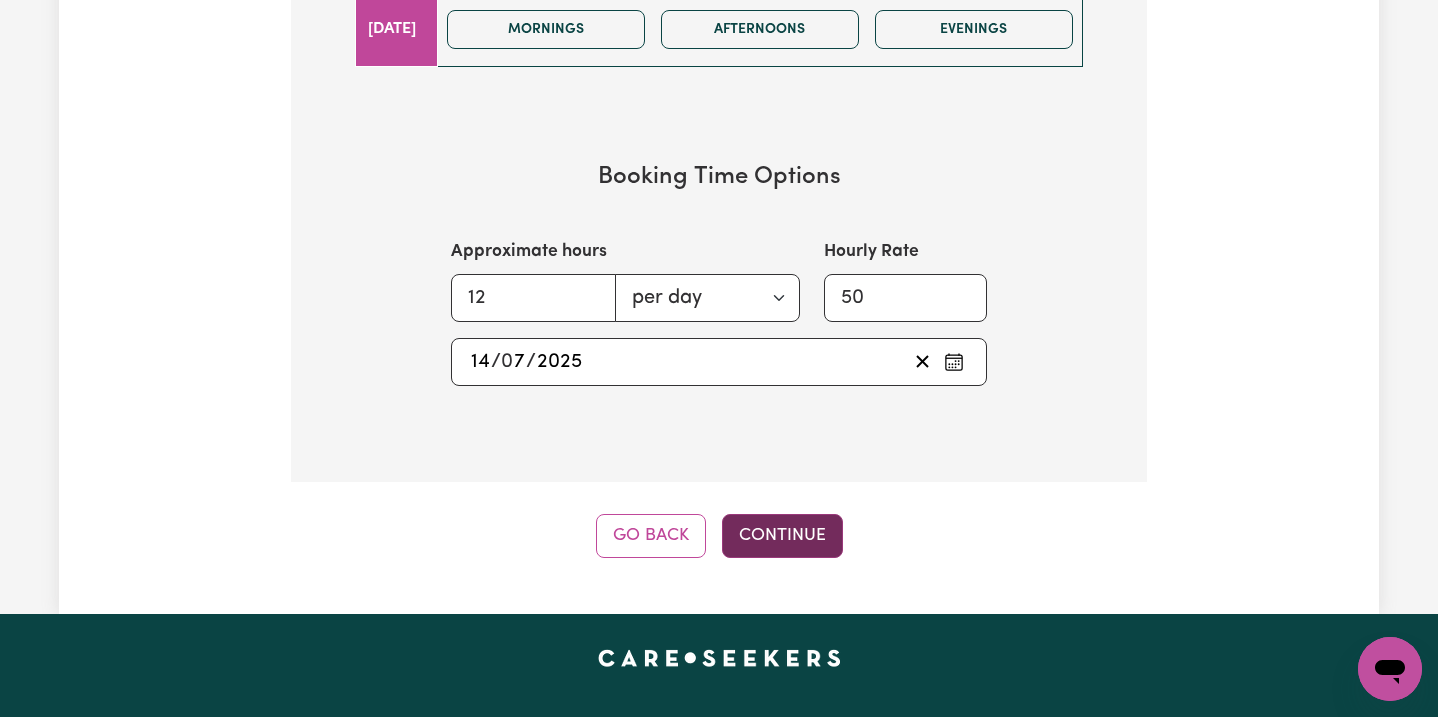 click on "Continue" at bounding box center (782, 536) 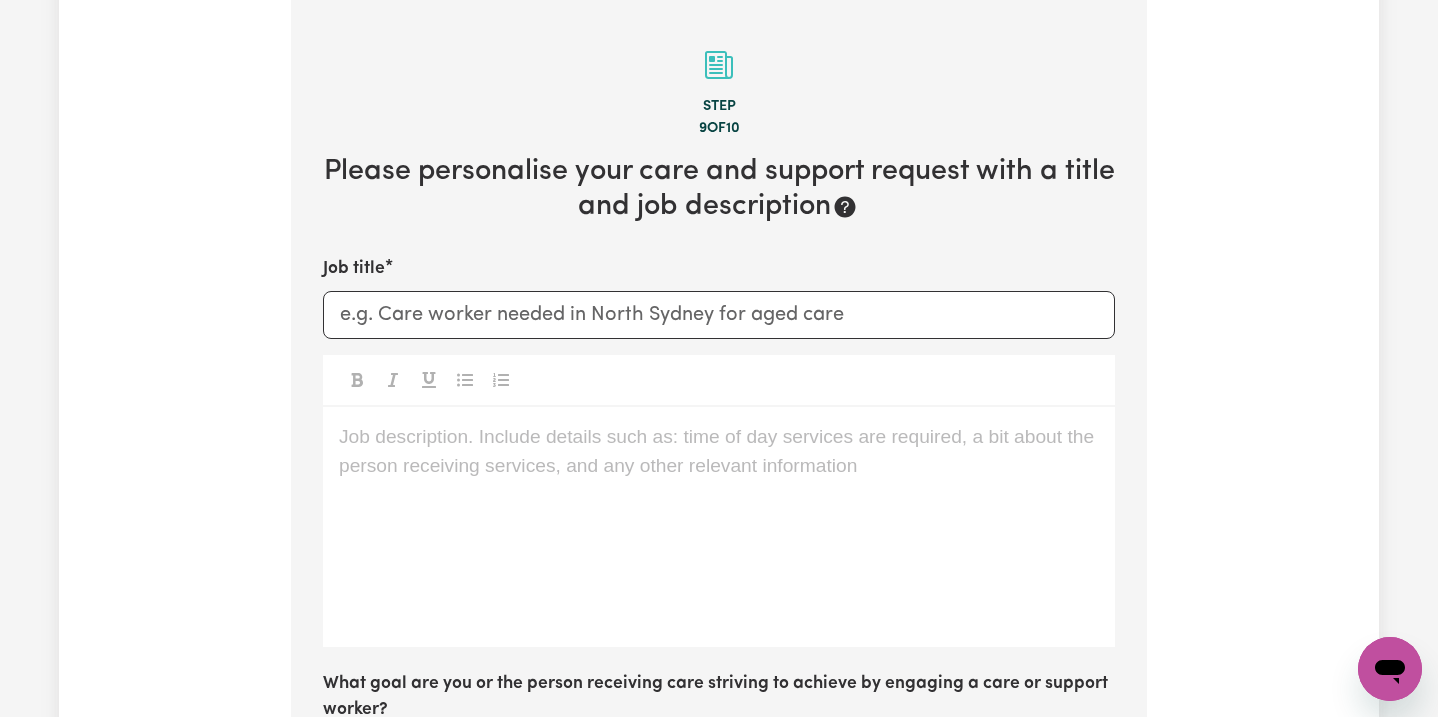 scroll, scrollTop: 438, scrollLeft: 0, axis: vertical 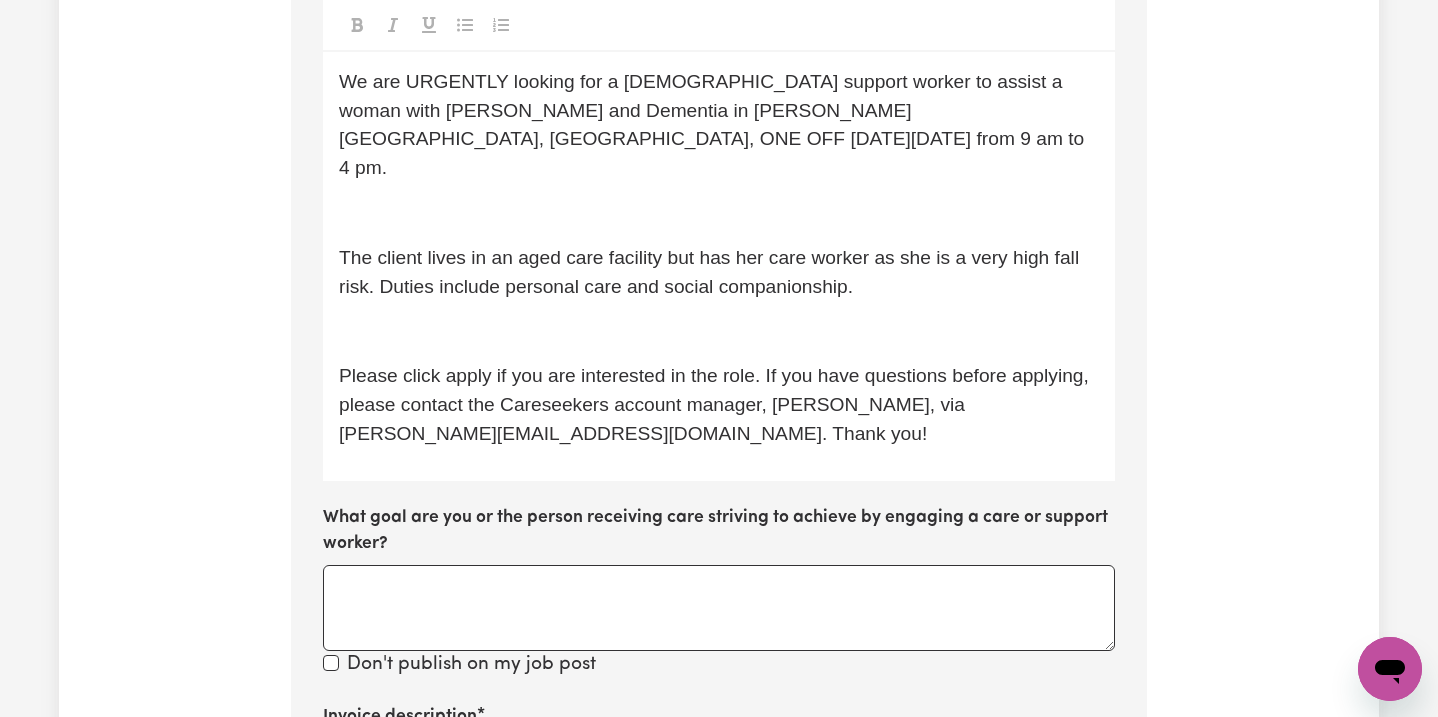 click on "We are URGENTLY looking for a [DEMOGRAPHIC_DATA] support worker to assist a woman with [PERSON_NAME] and Dementia in [PERSON_NAME][GEOGRAPHIC_DATA], [GEOGRAPHIC_DATA], ONE OFF [DATE][DATE] from 9 am to 4 pm." at bounding box center [714, 124] 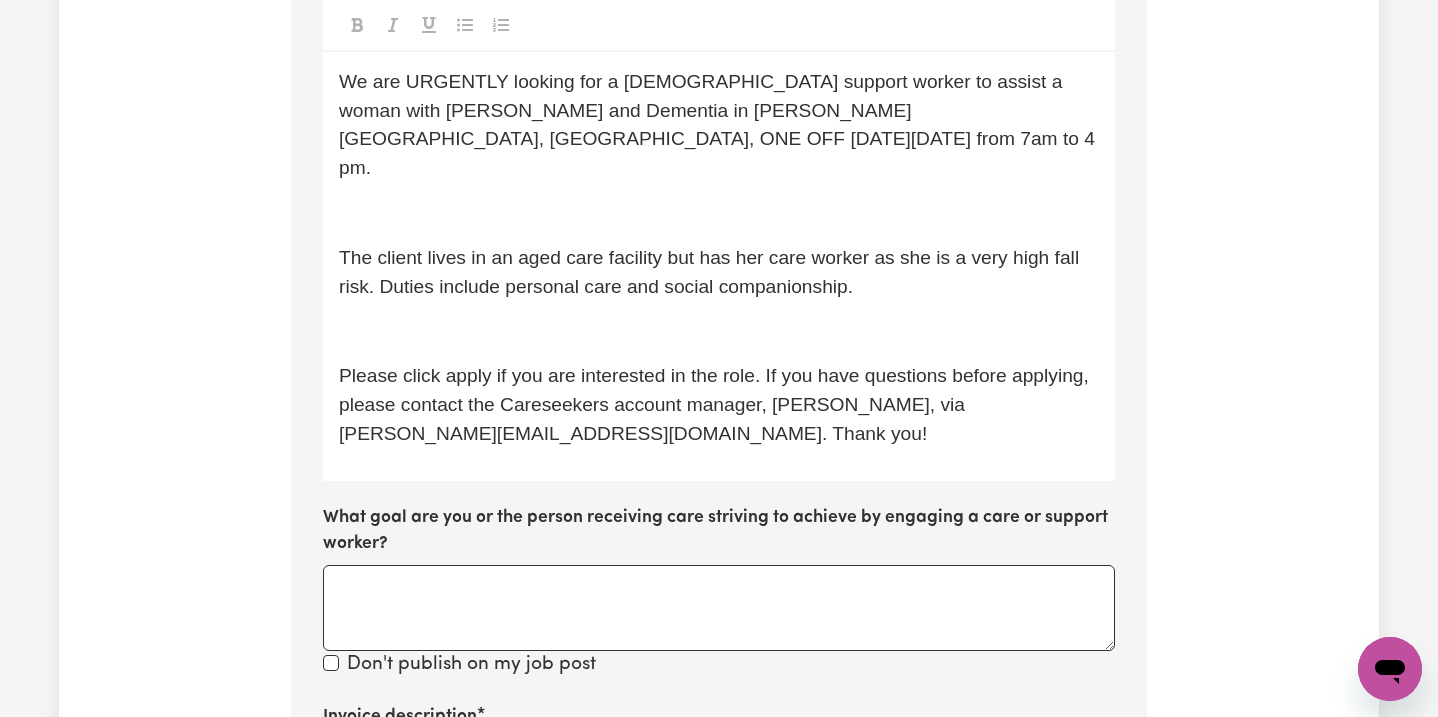 click on "We are URGENTLY looking for a [DEMOGRAPHIC_DATA] support worker to assist a woman with [PERSON_NAME] and Dementia in [PERSON_NAME][GEOGRAPHIC_DATA], [GEOGRAPHIC_DATA], ONE OFF [DATE][DATE] from 7am to 4 pm." at bounding box center (719, 124) 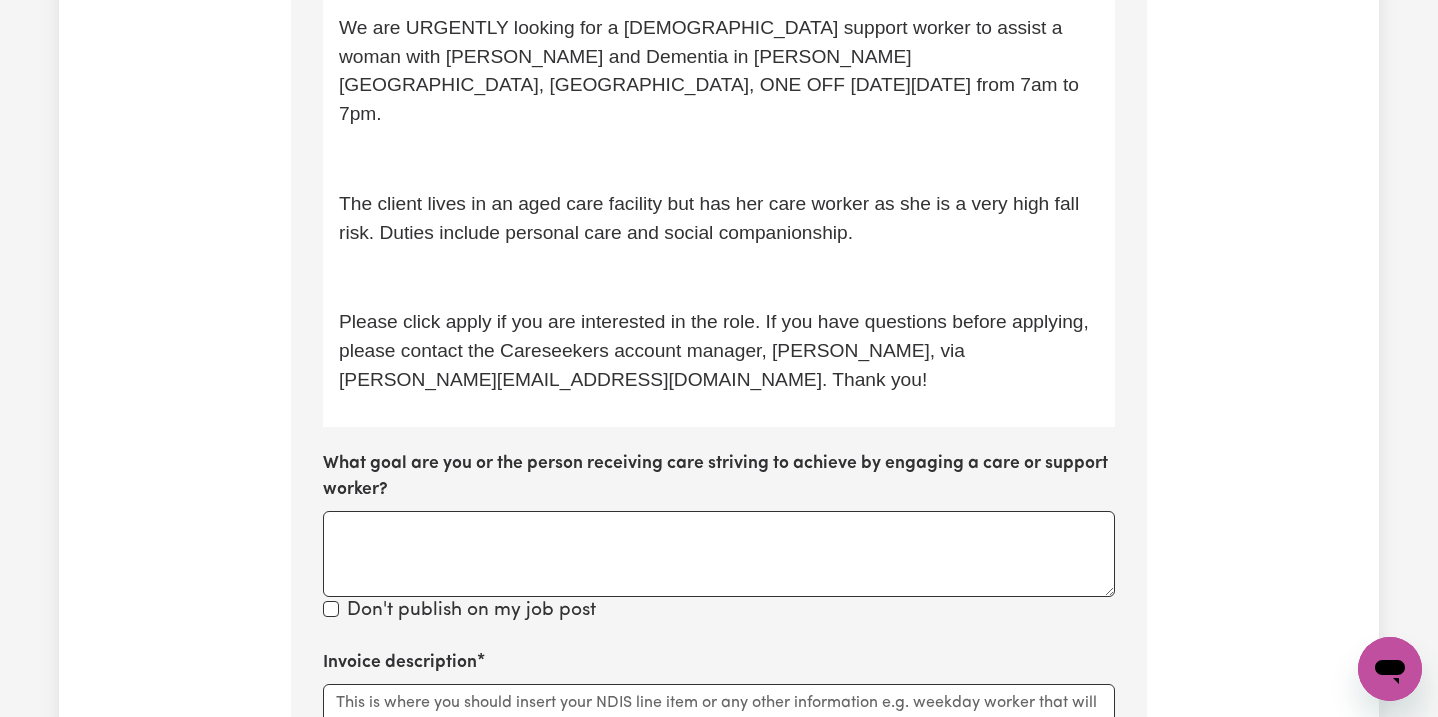 scroll, scrollTop: 858, scrollLeft: 0, axis: vertical 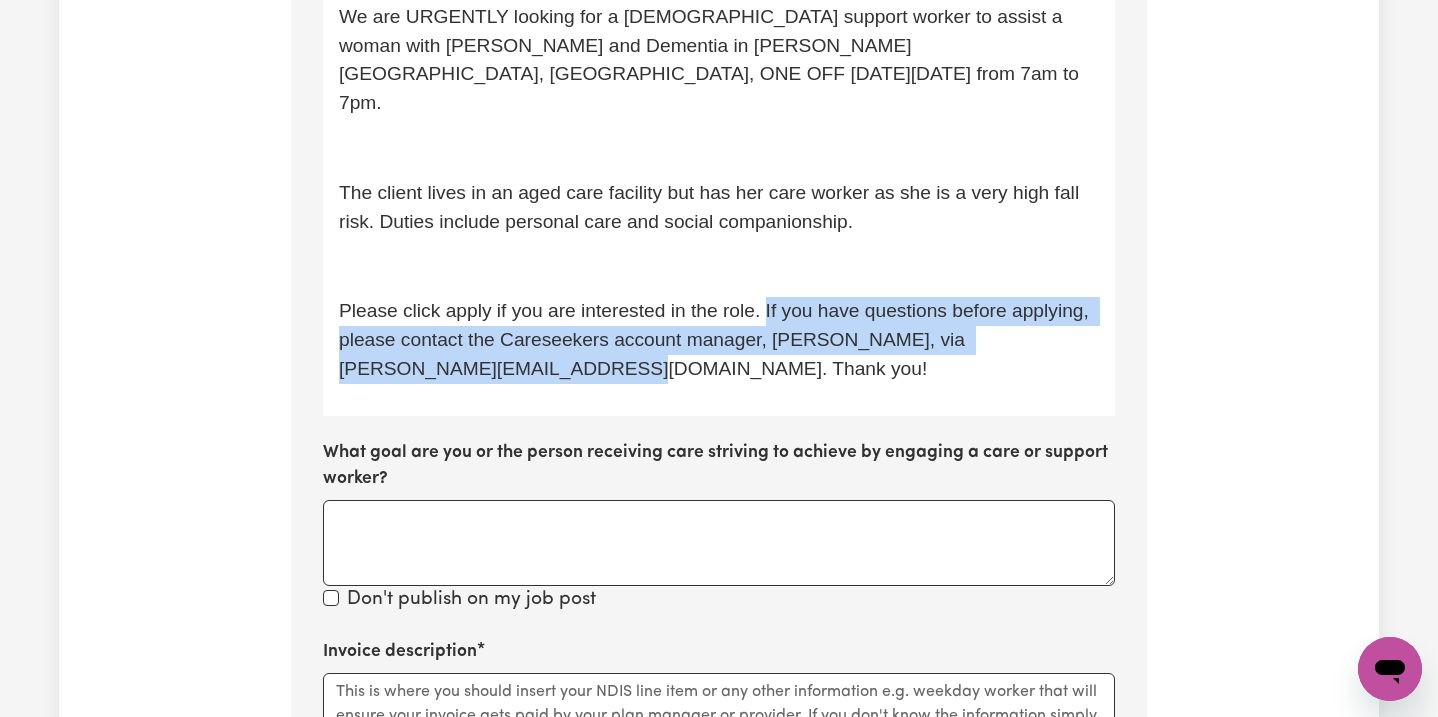 drag, startPoint x: 759, startPoint y: 282, endPoint x: 856, endPoint y: 331, distance: 108.67382 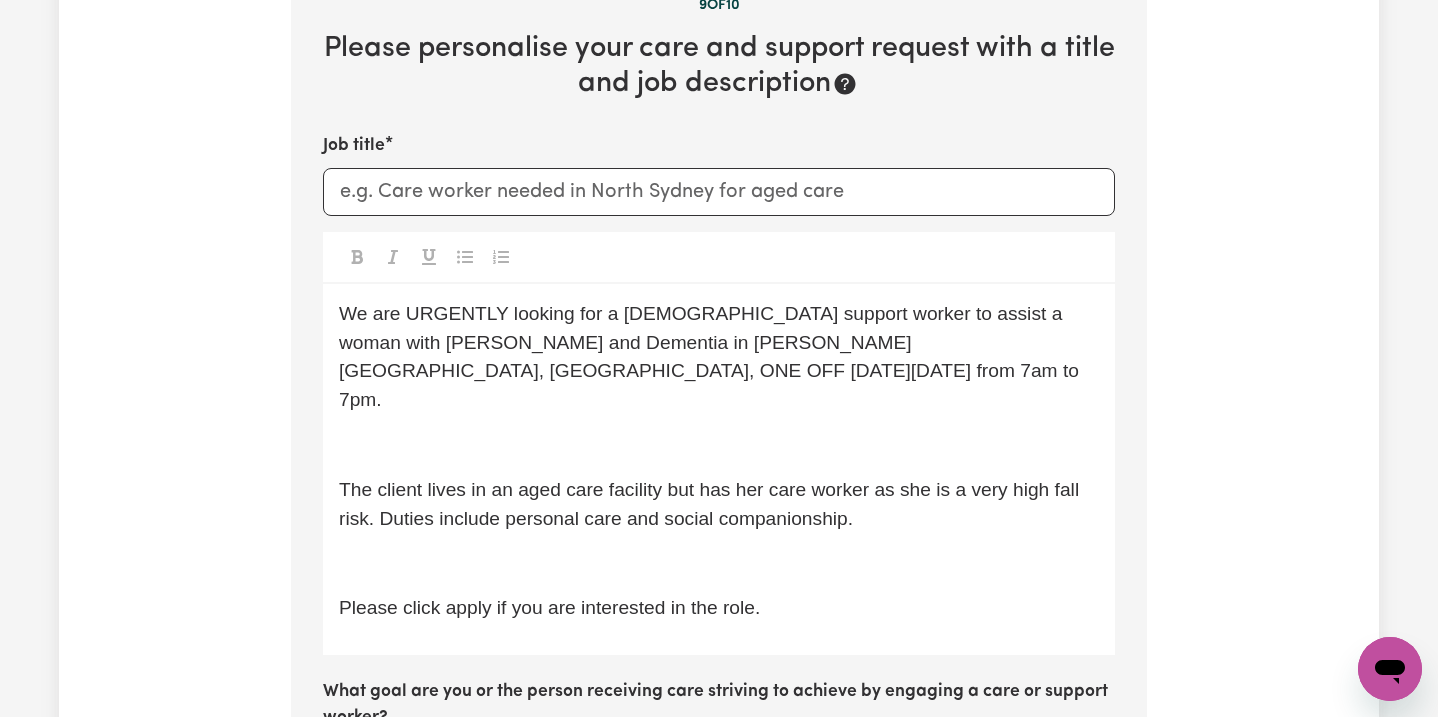 scroll, scrollTop: 548, scrollLeft: 0, axis: vertical 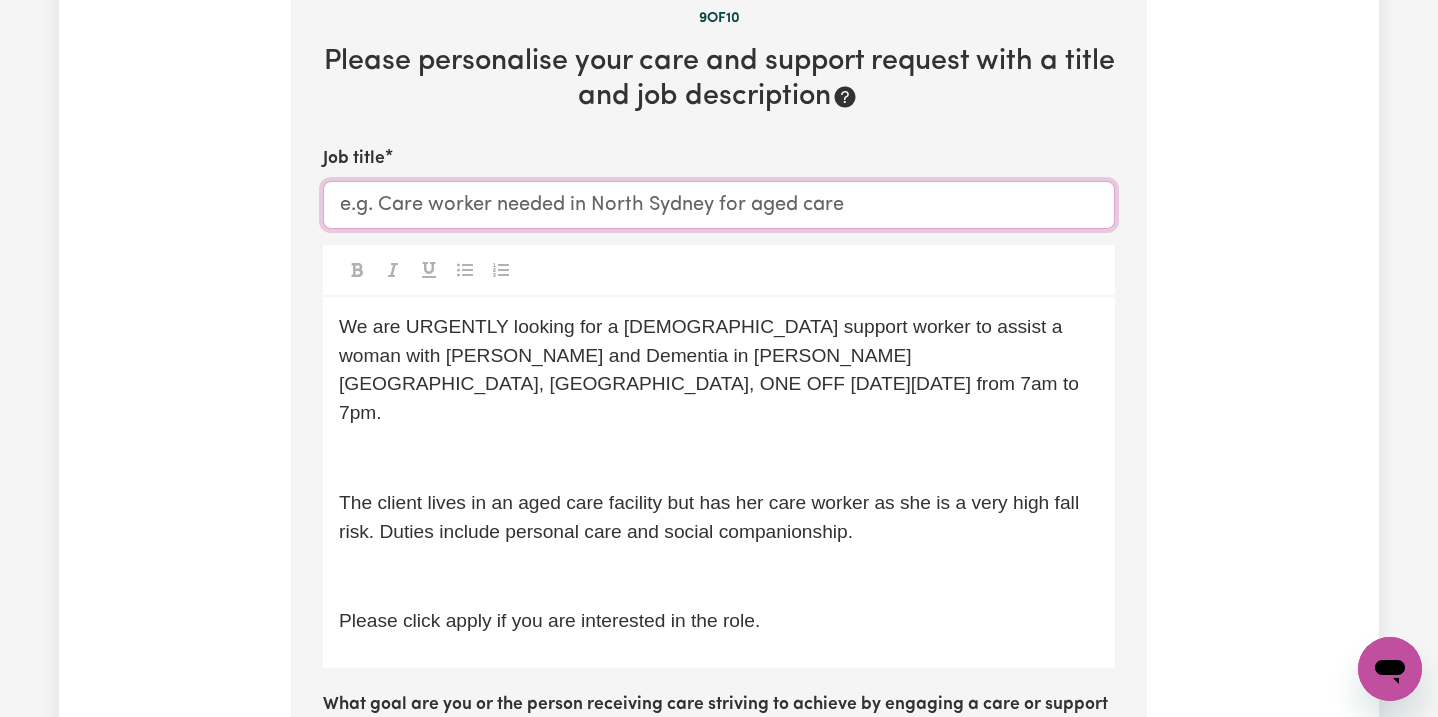 click on "Job title" at bounding box center [719, 205] 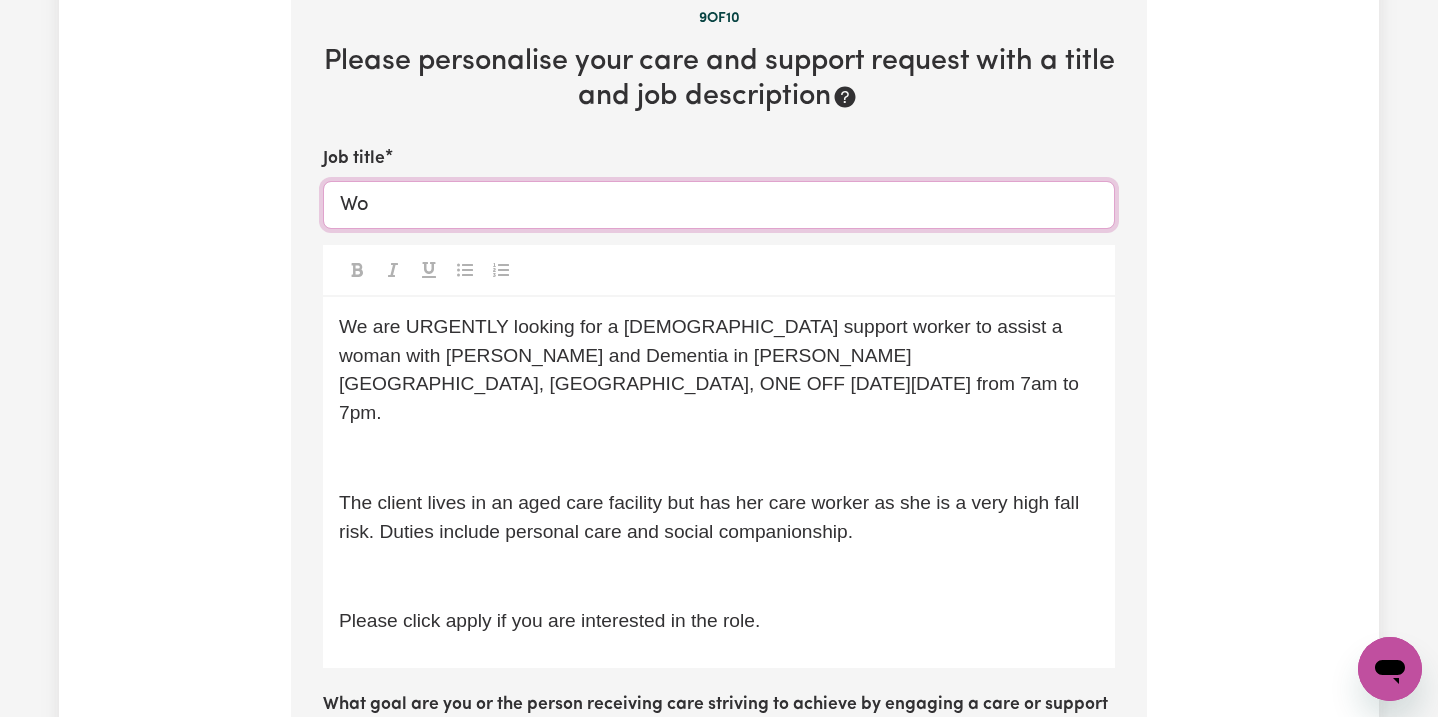 type on "W" 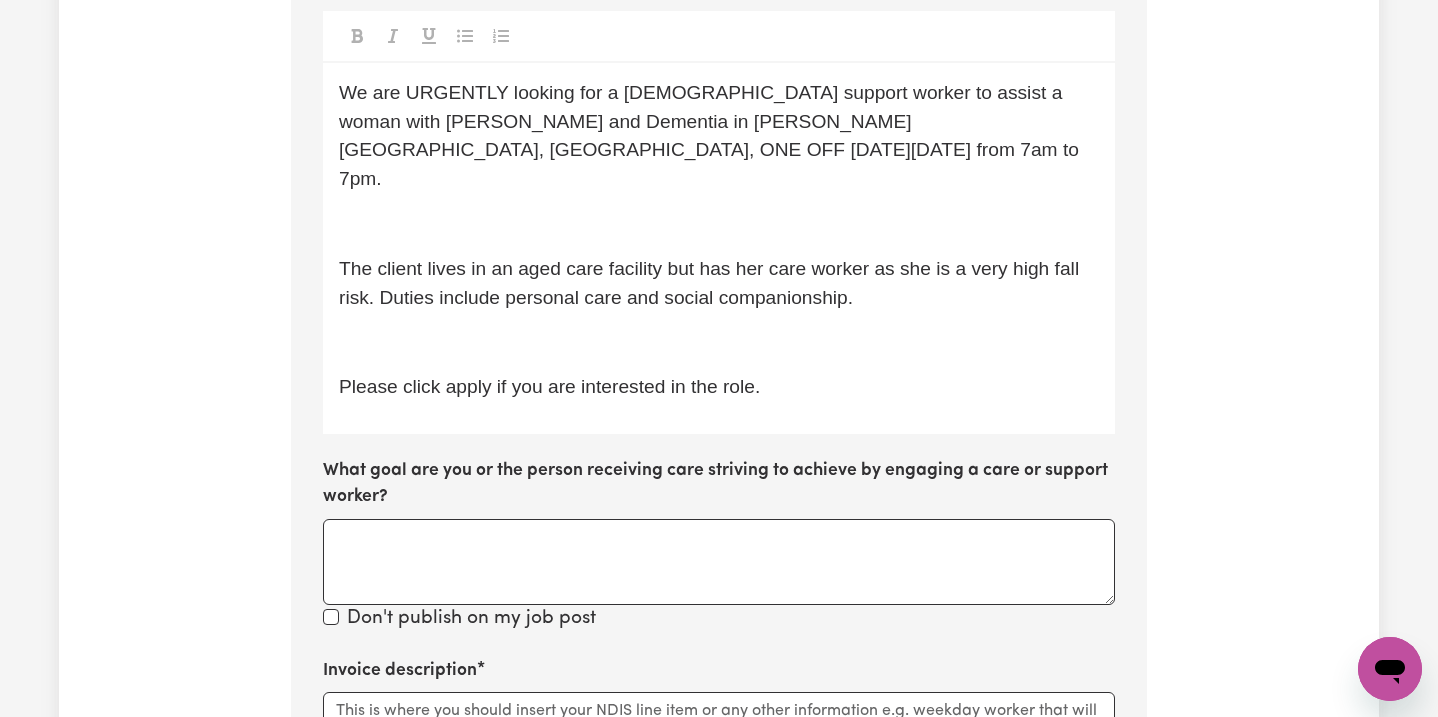 scroll, scrollTop: 786, scrollLeft: 0, axis: vertical 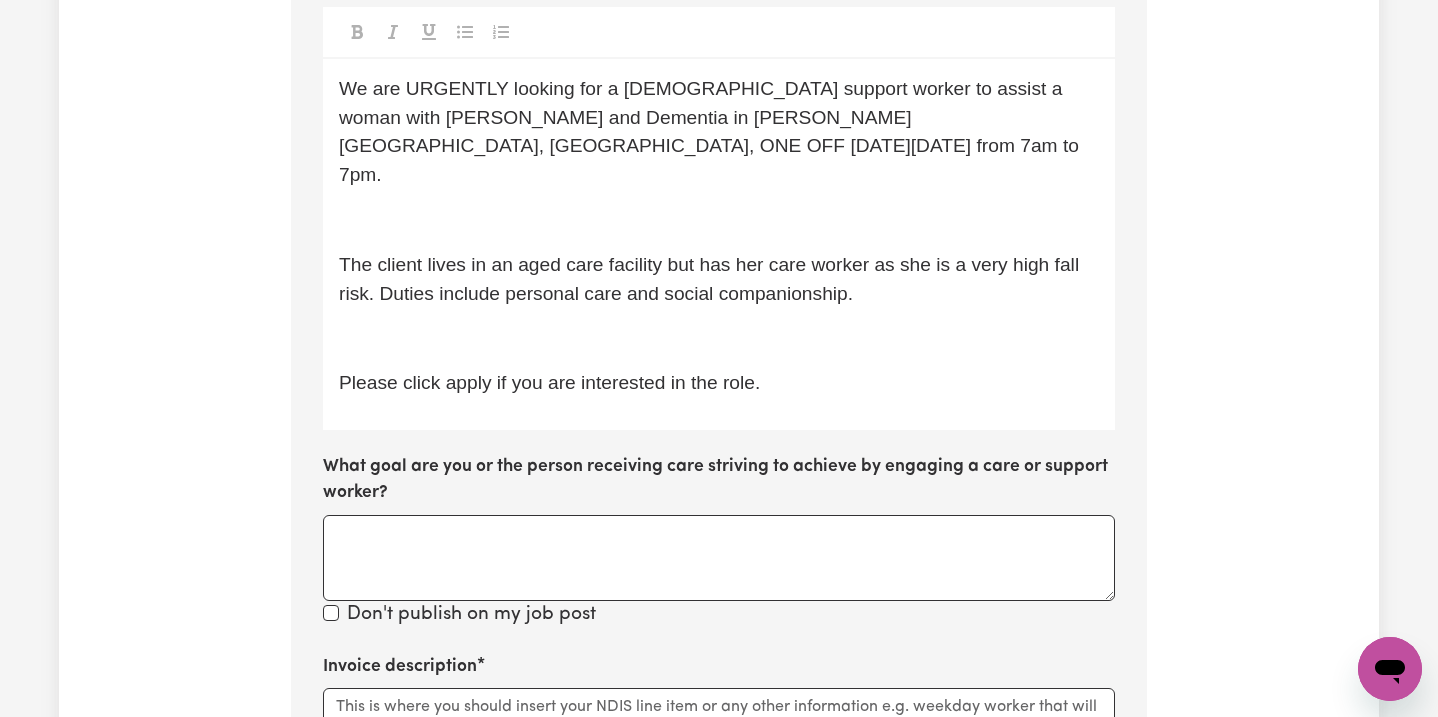 type on "[DEMOGRAPHIC_DATA] worker urgently needed [DATE] 7am-7pm" 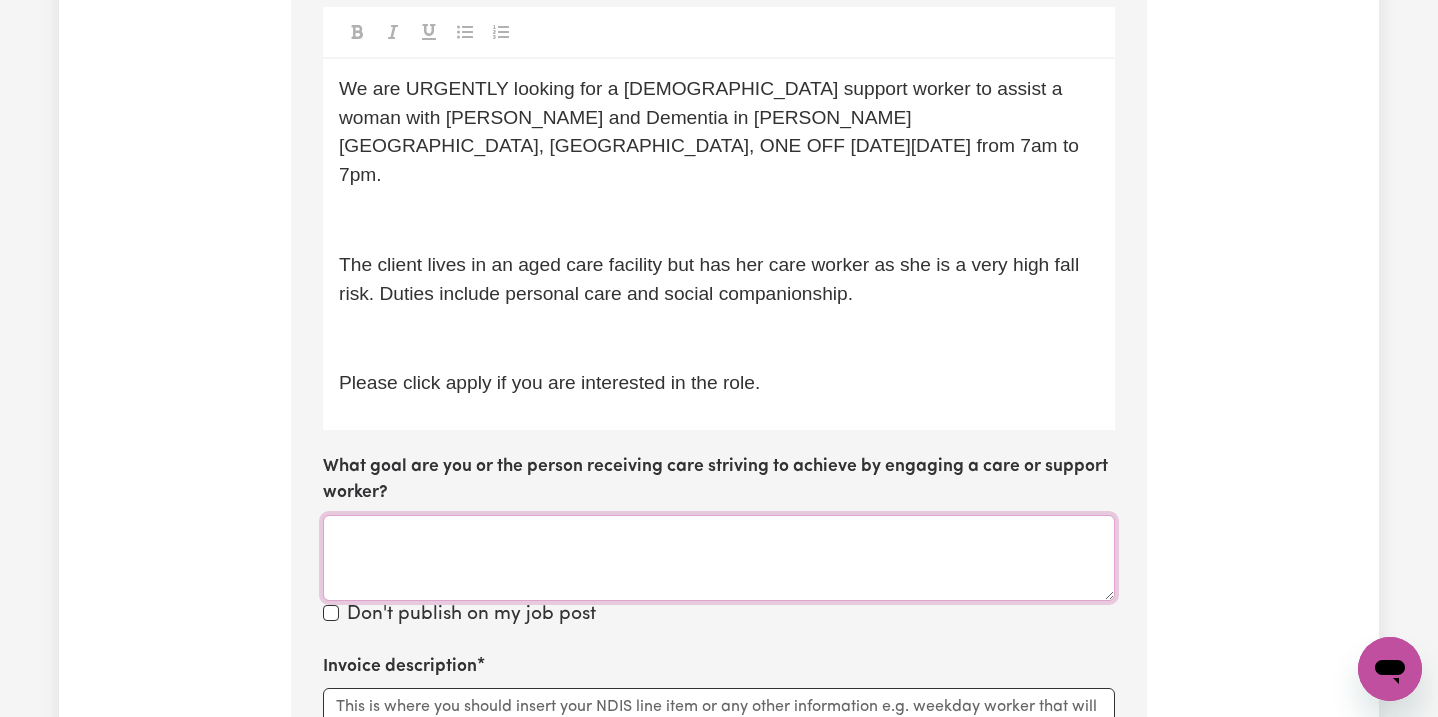 click on "What goal are you or the person receiving care striving to achieve by engaging a care or support worker?" at bounding box center [719, 558] 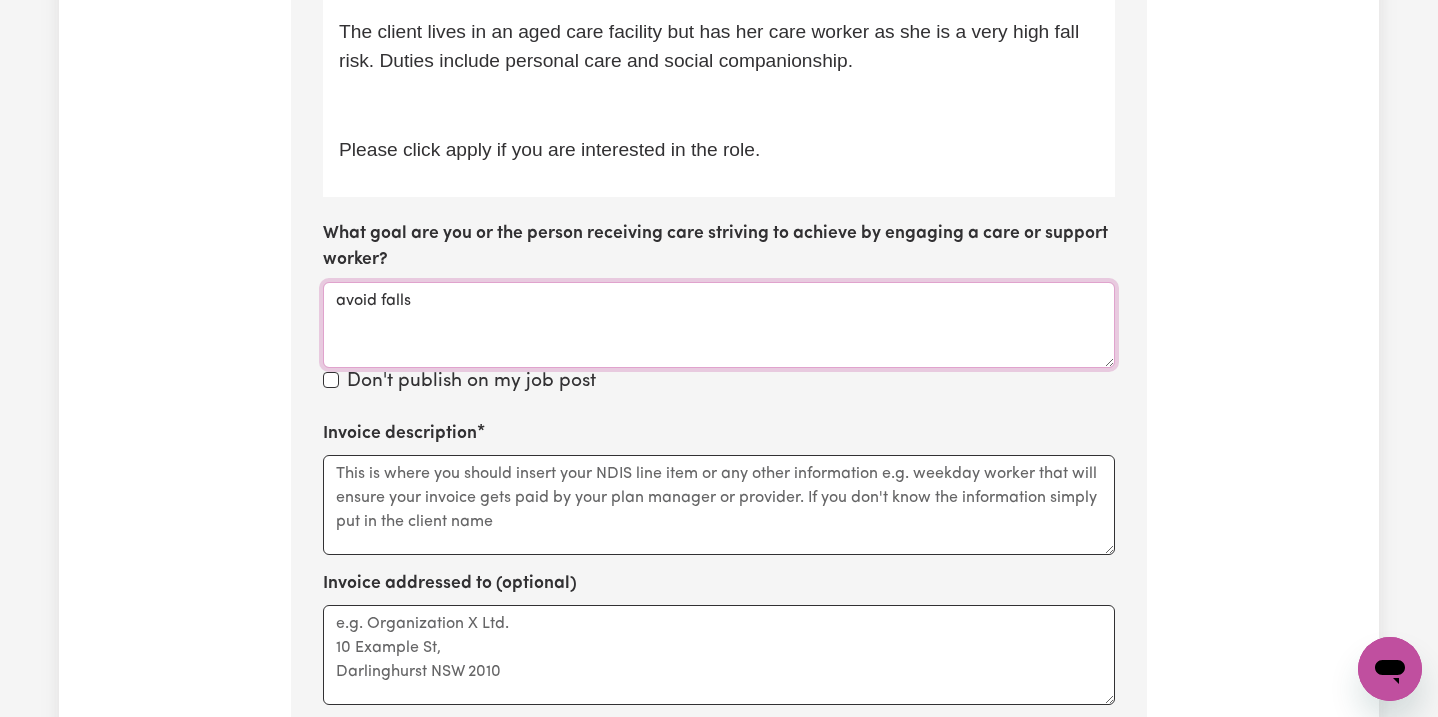 scroll, scrollTop: 1061, scrollLeft: 0, axis: vertical 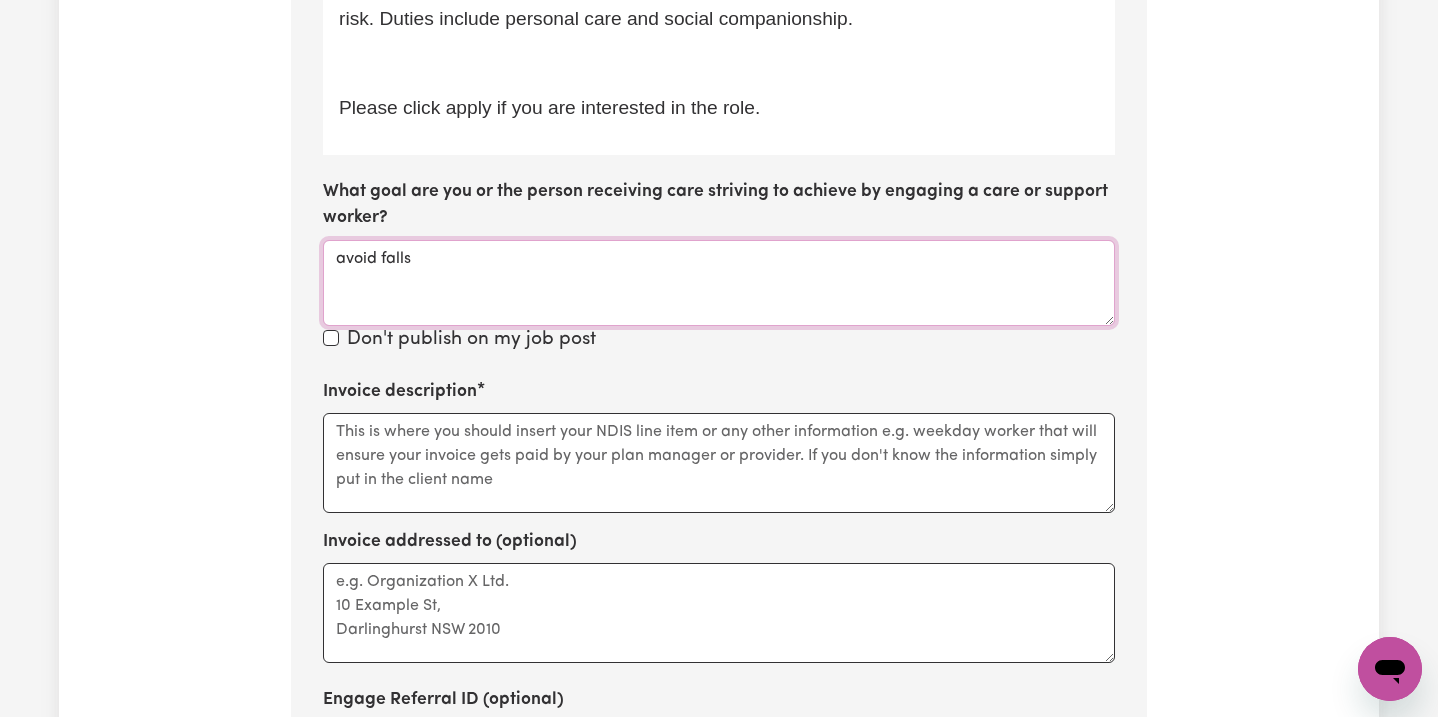 type on "avoid falls" 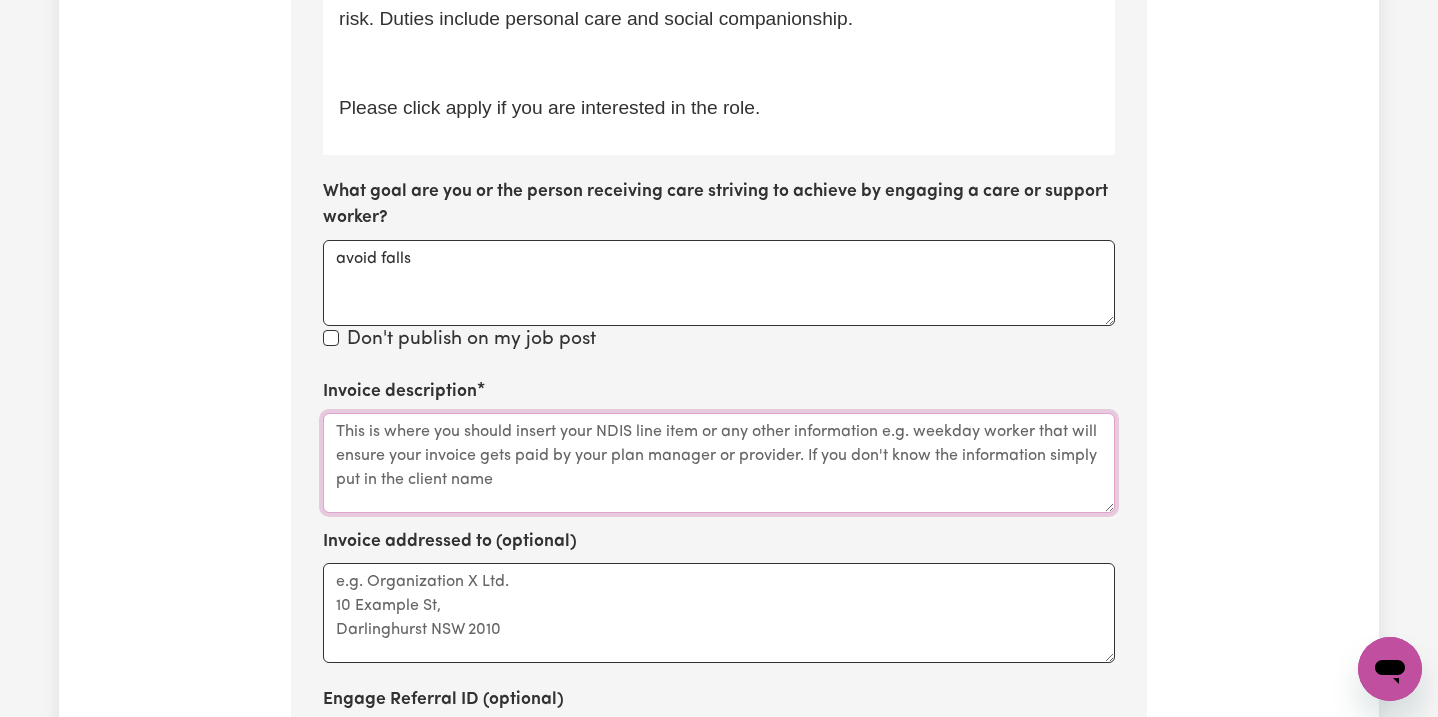 click on "Invoice description" at bounding box center (719, 463) 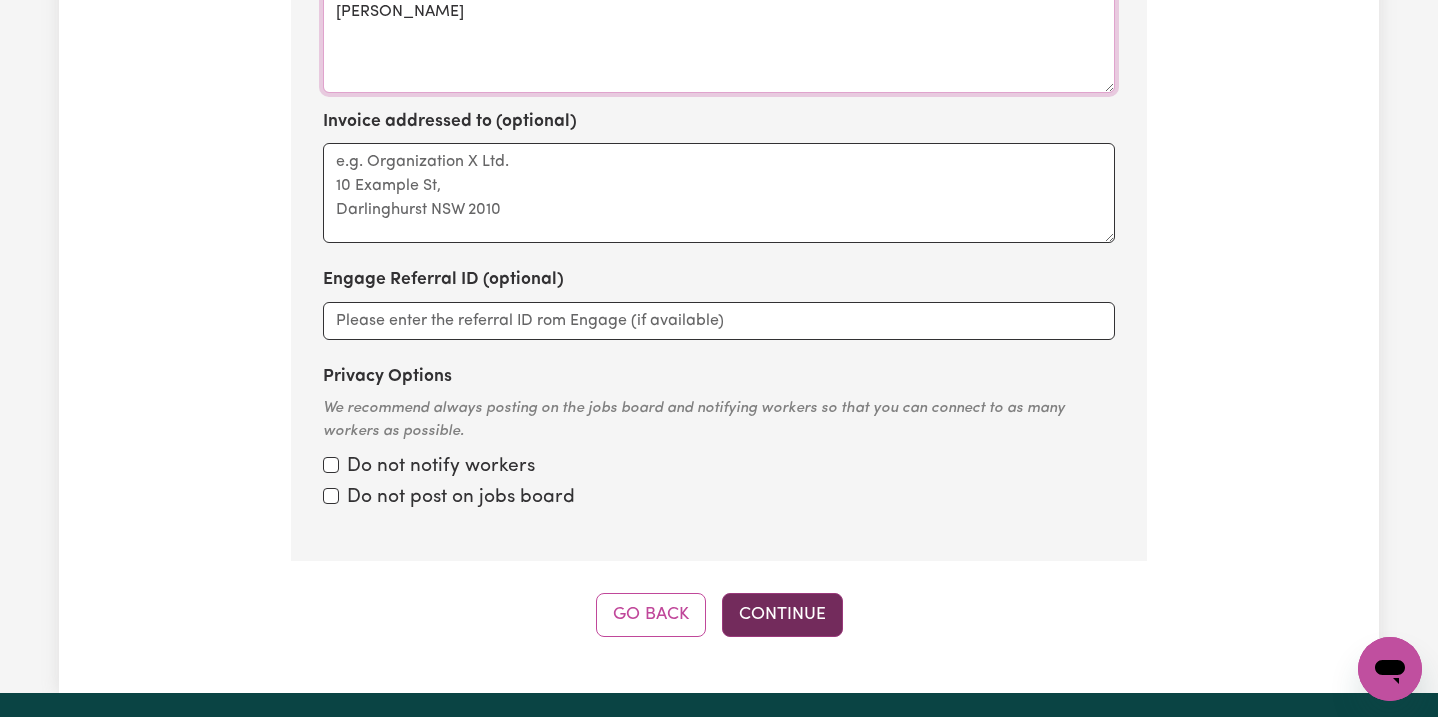 type on "[PERSON_NAME]" 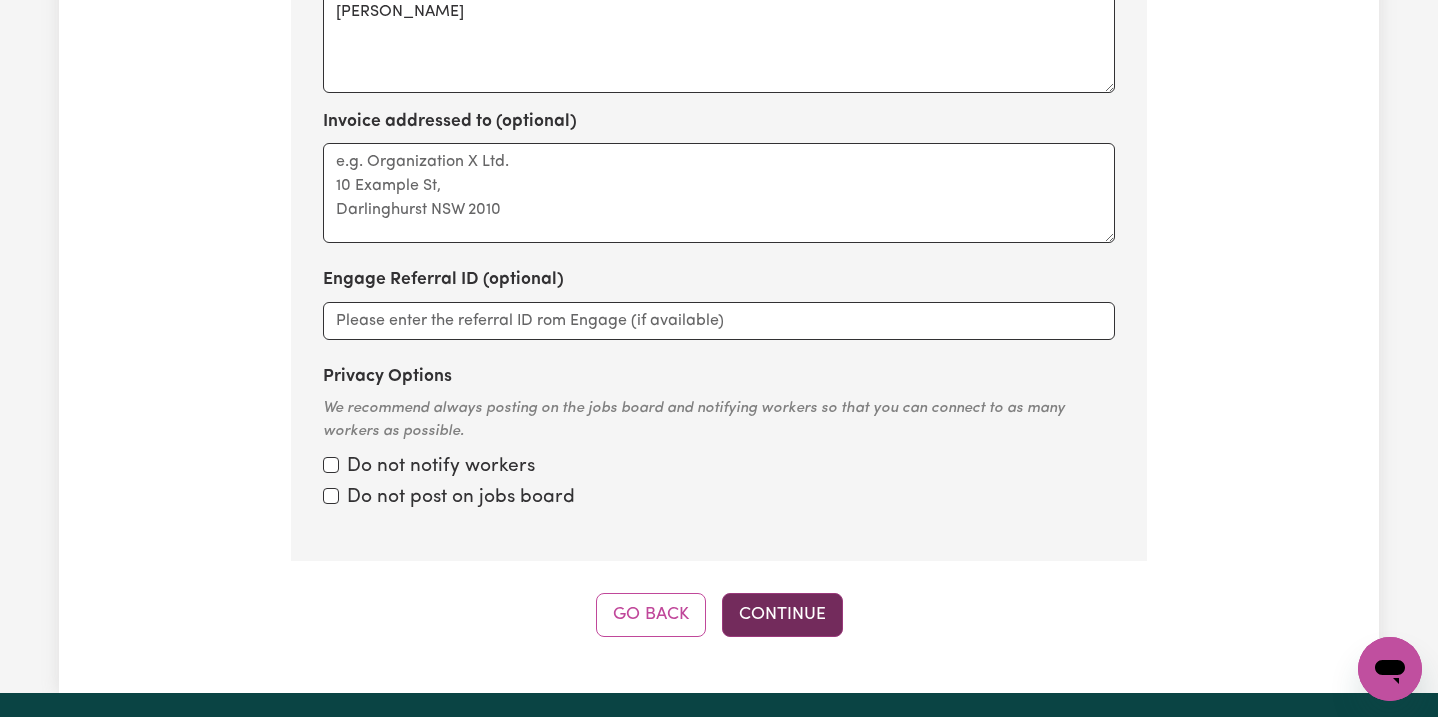 click on "Continue" at bounding box center (782, 615) 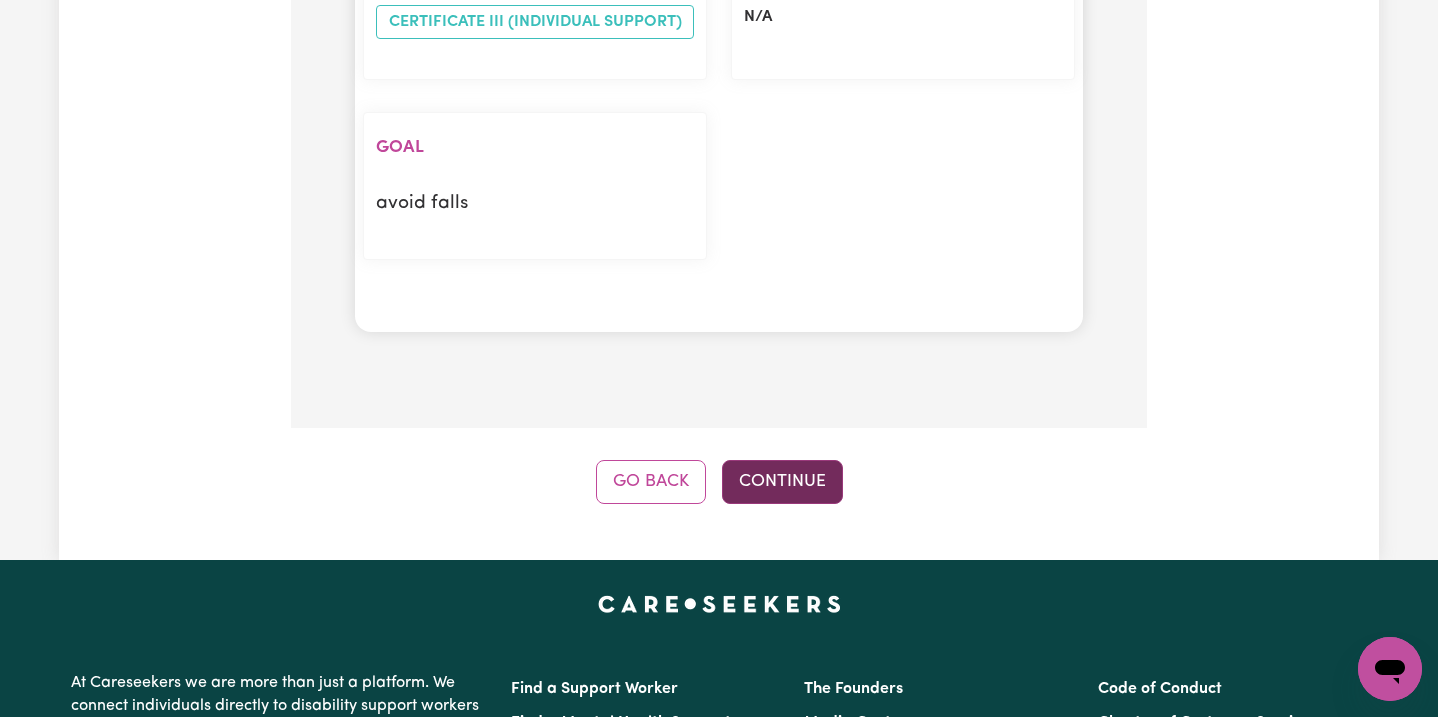click on "Continue" at bounding box center (782, 482) 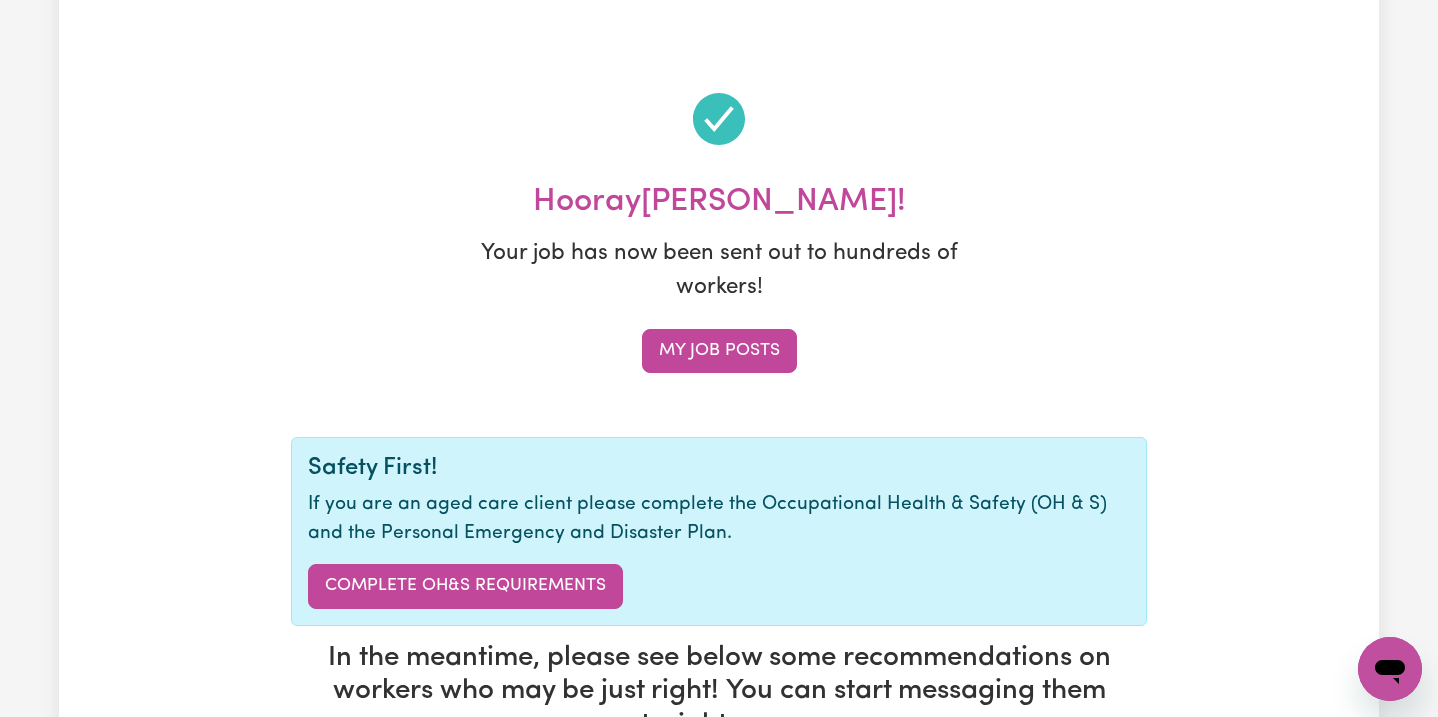 scroll, scrollTop: 0, scrollLeft: 0, axis: both 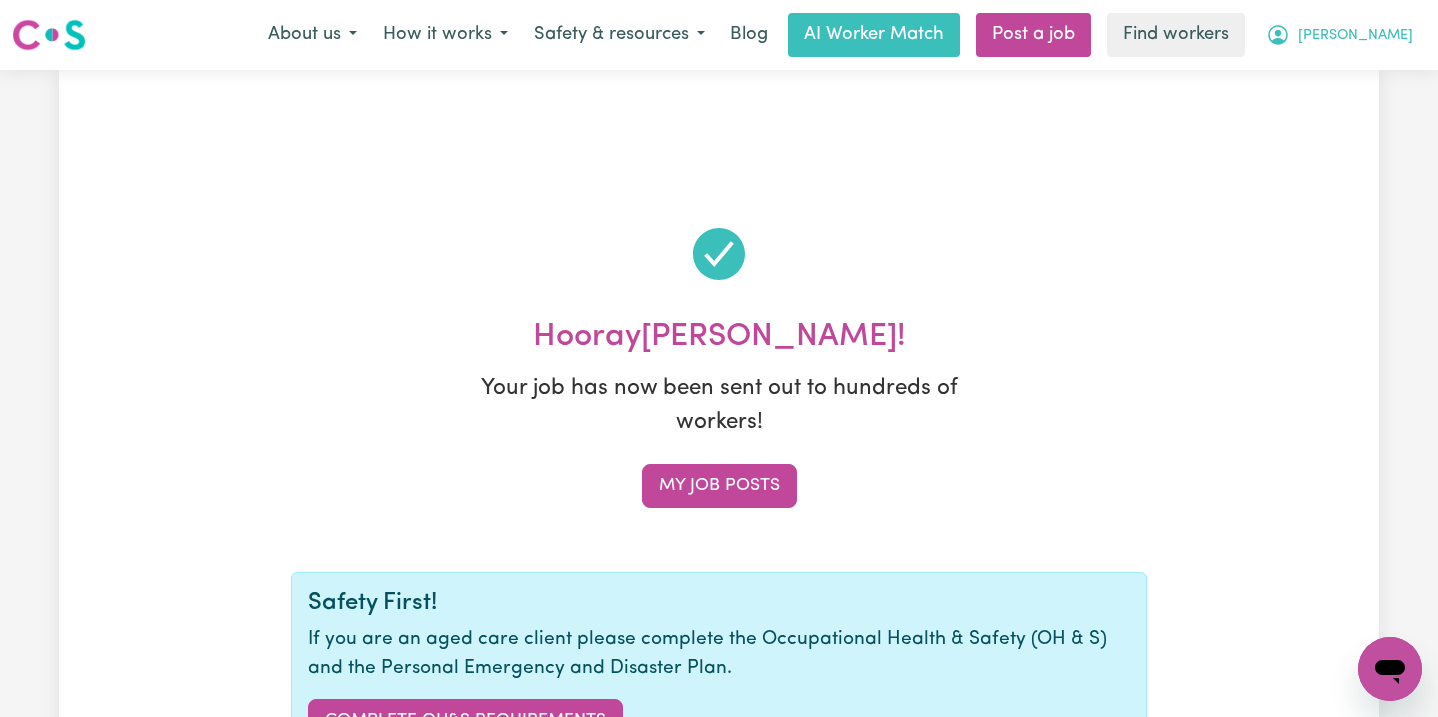 click on "[PERSON_NAME]" at bounding box center [1355, 36] 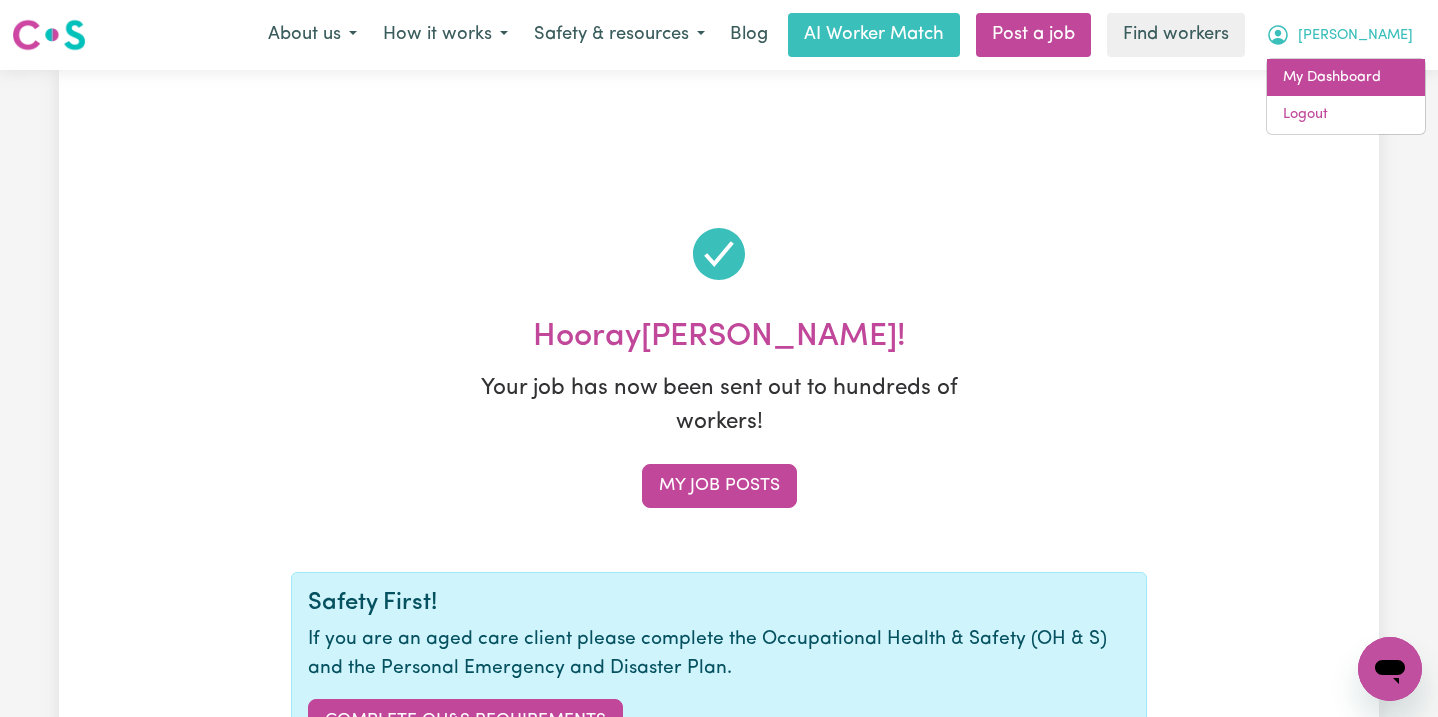 click on "My Dashboard" at bounding box center (1346, 78) 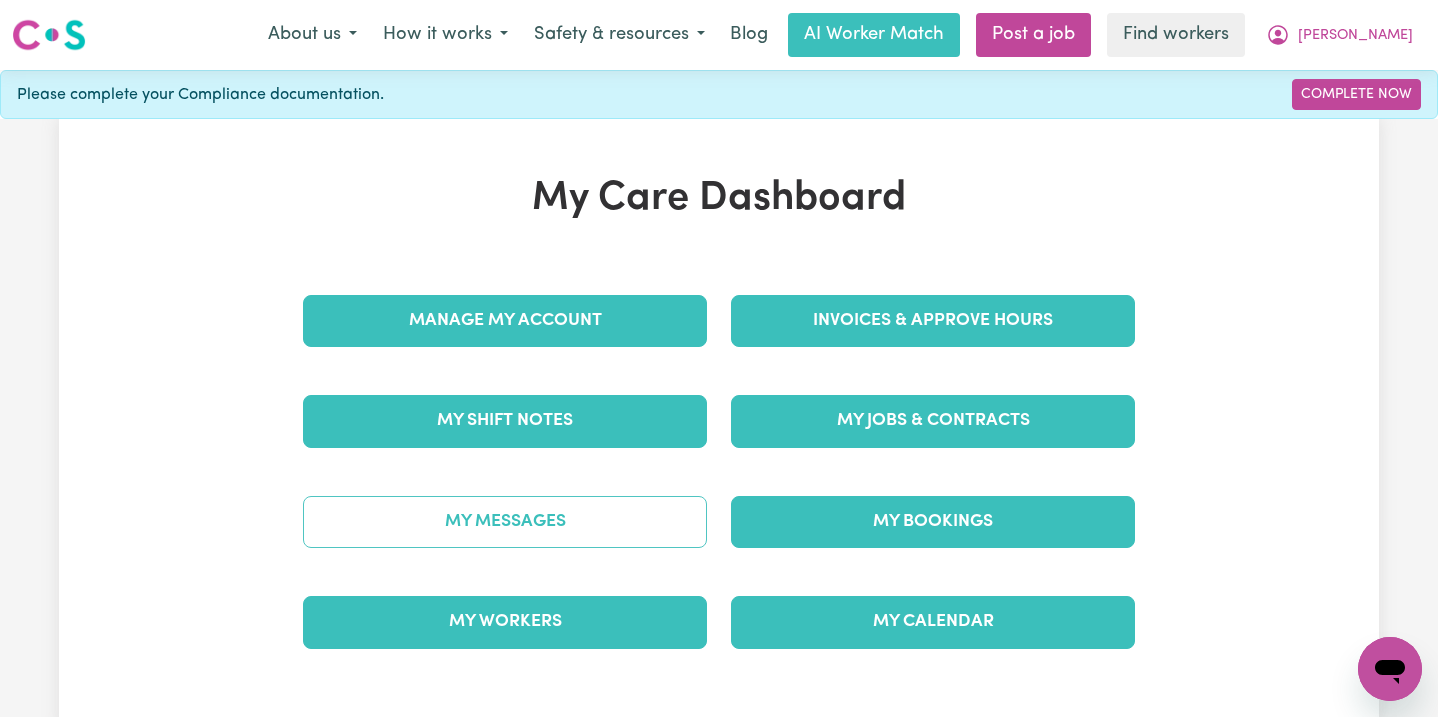 click on "My Messages" at bounding box center [505, 522] 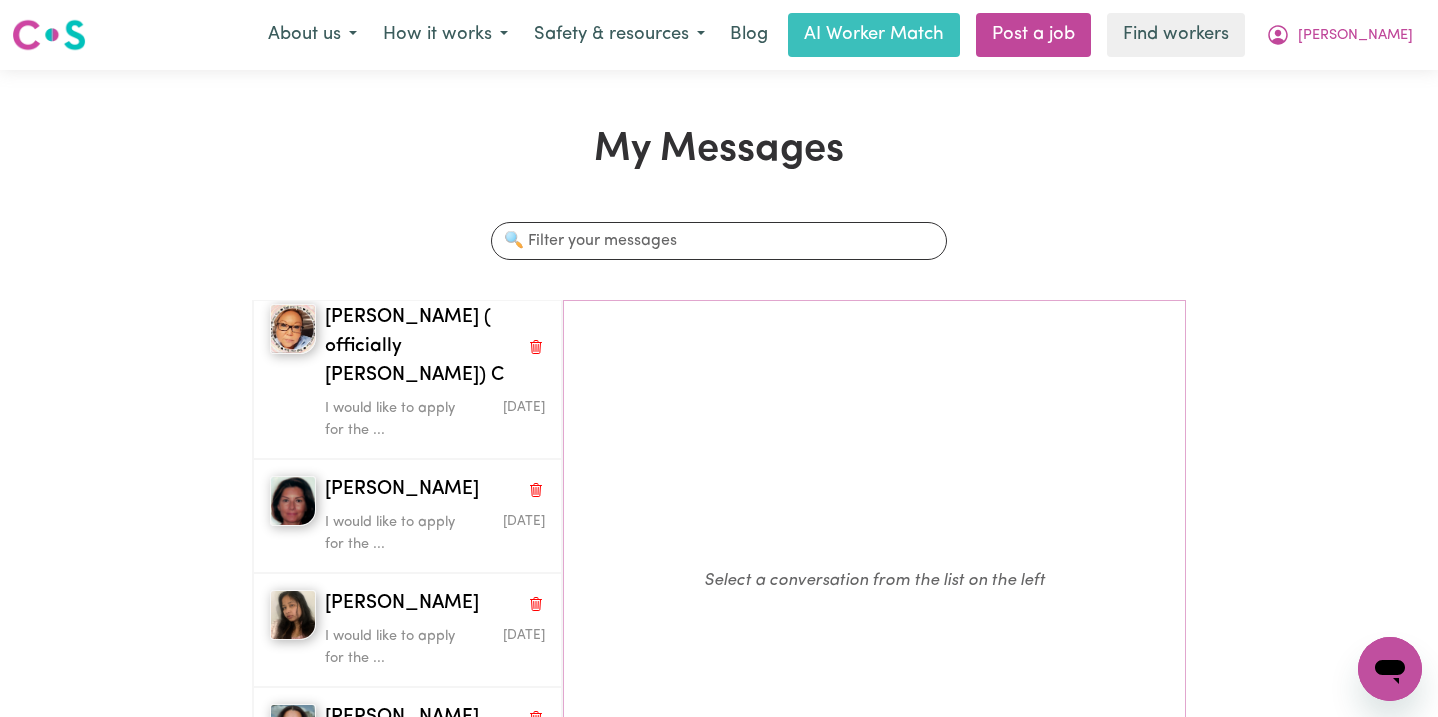 scroll, scrollTop: 0, scrollLeft: 0, axis: both 